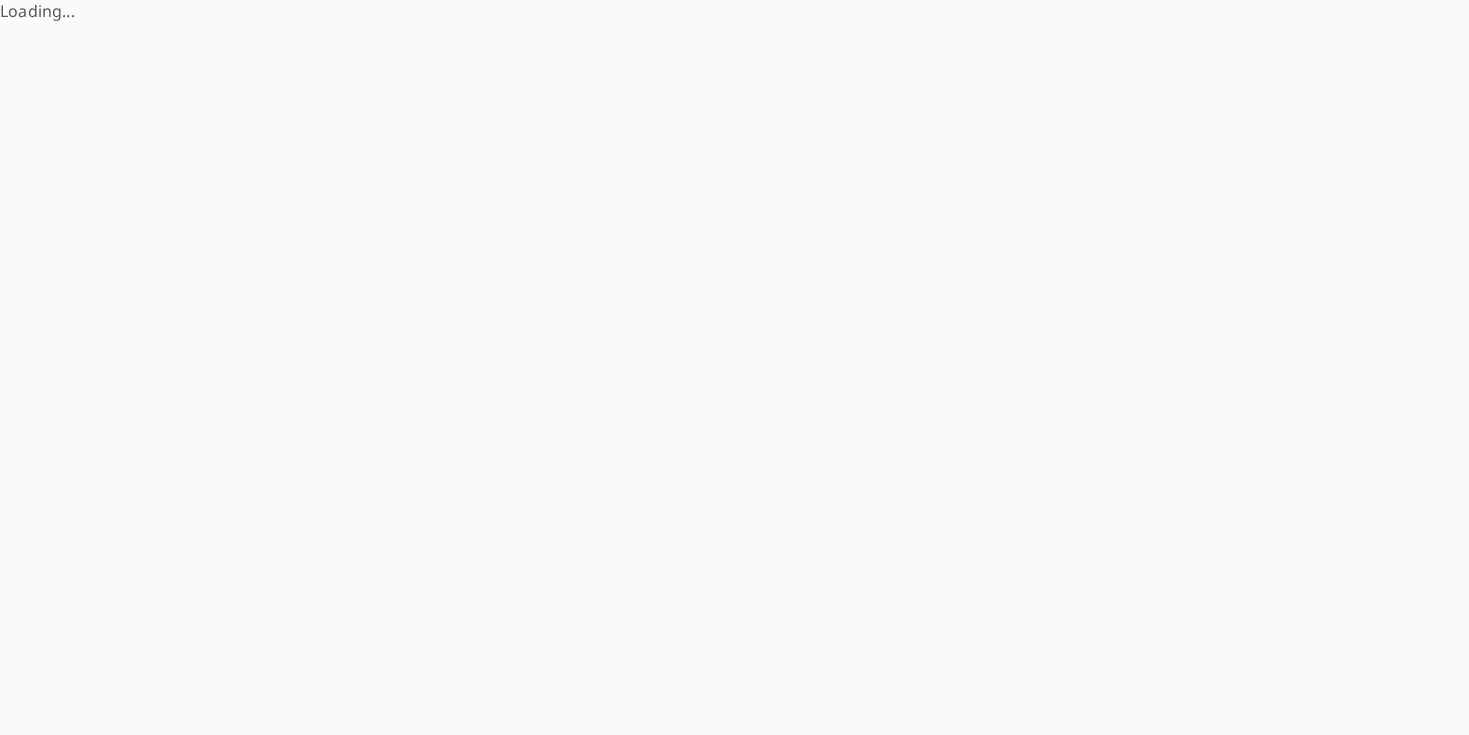 scroll, scrollTop: 0, scrollLeft: 0, axis: both 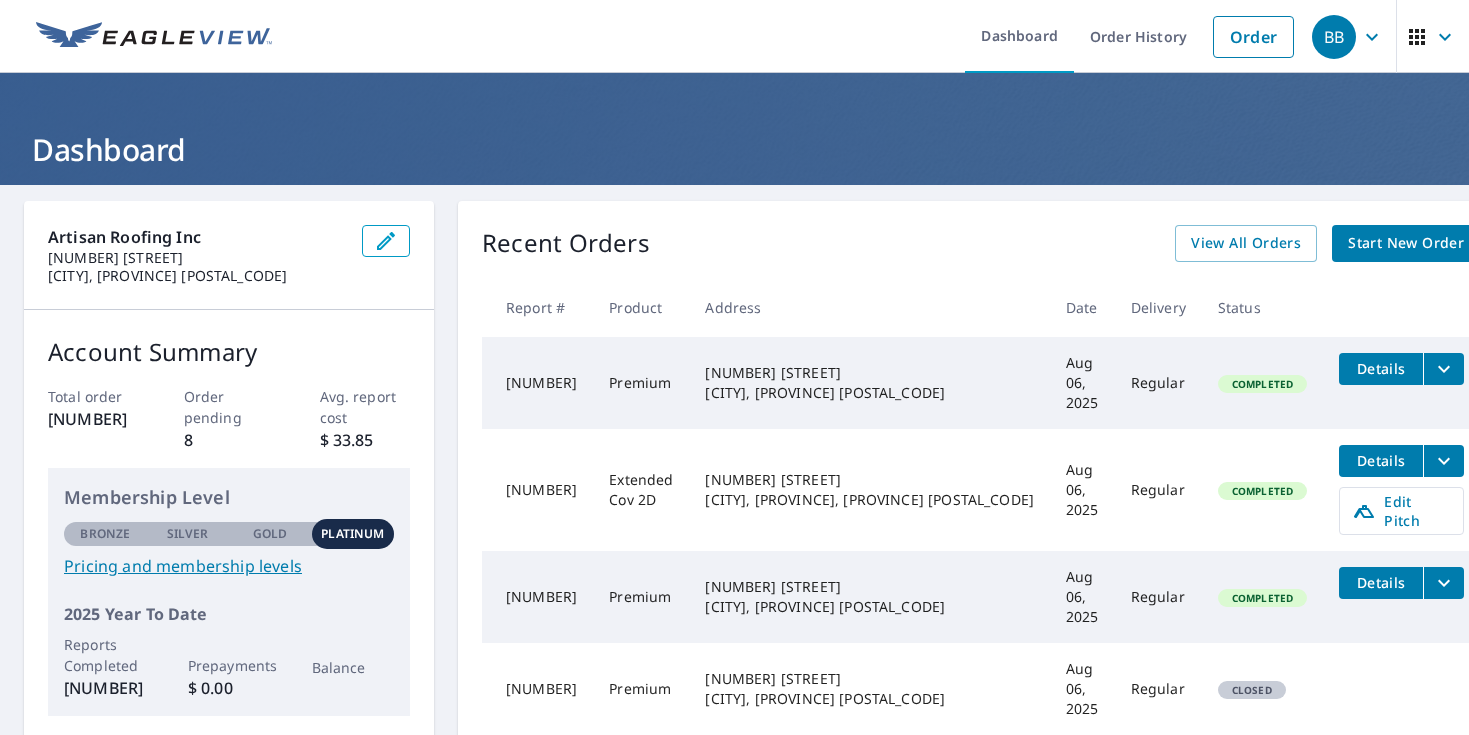 click on "BB" at bounding box center (1334, 37) 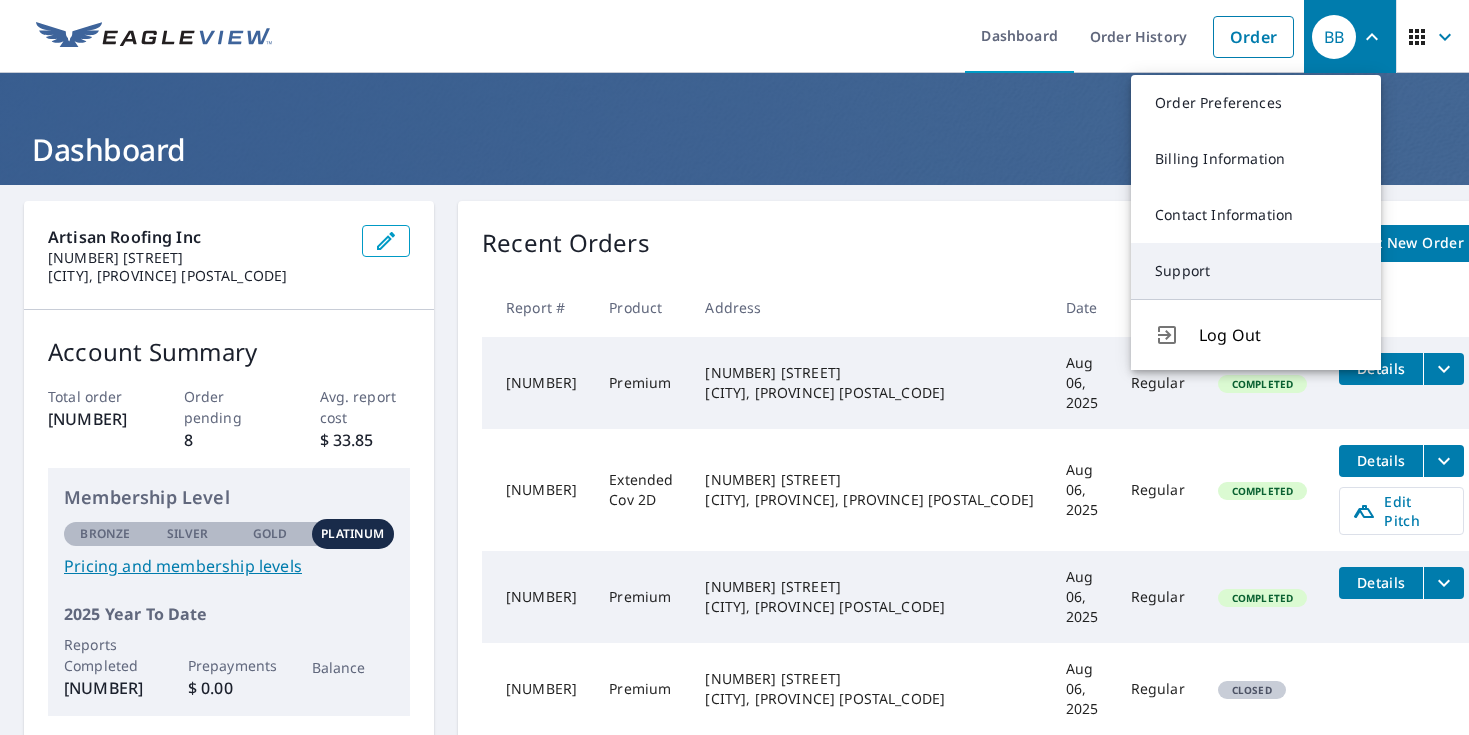 click on "Support" at bounding box center [1256, 271] 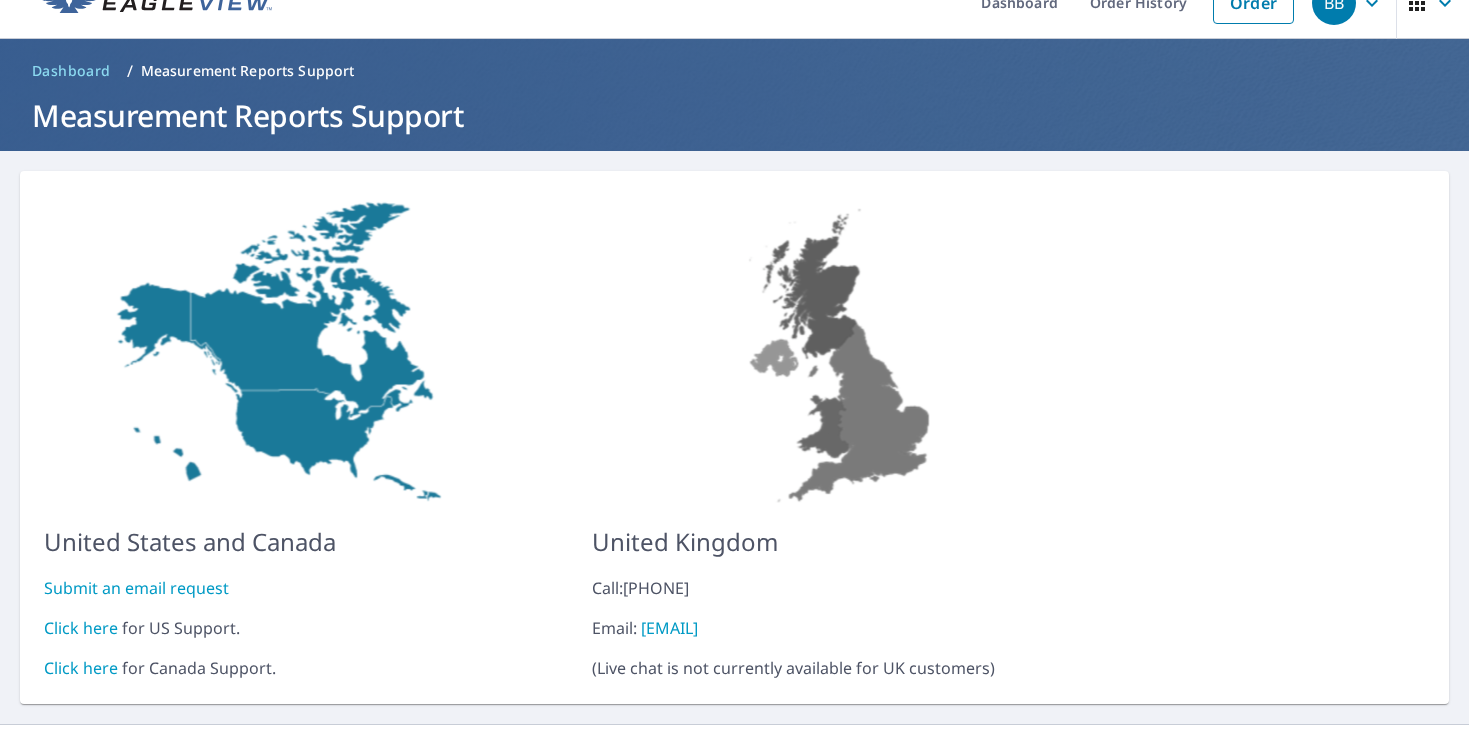 scroll, scrollTop: 74, scrollLeft: 0, axis: vertical 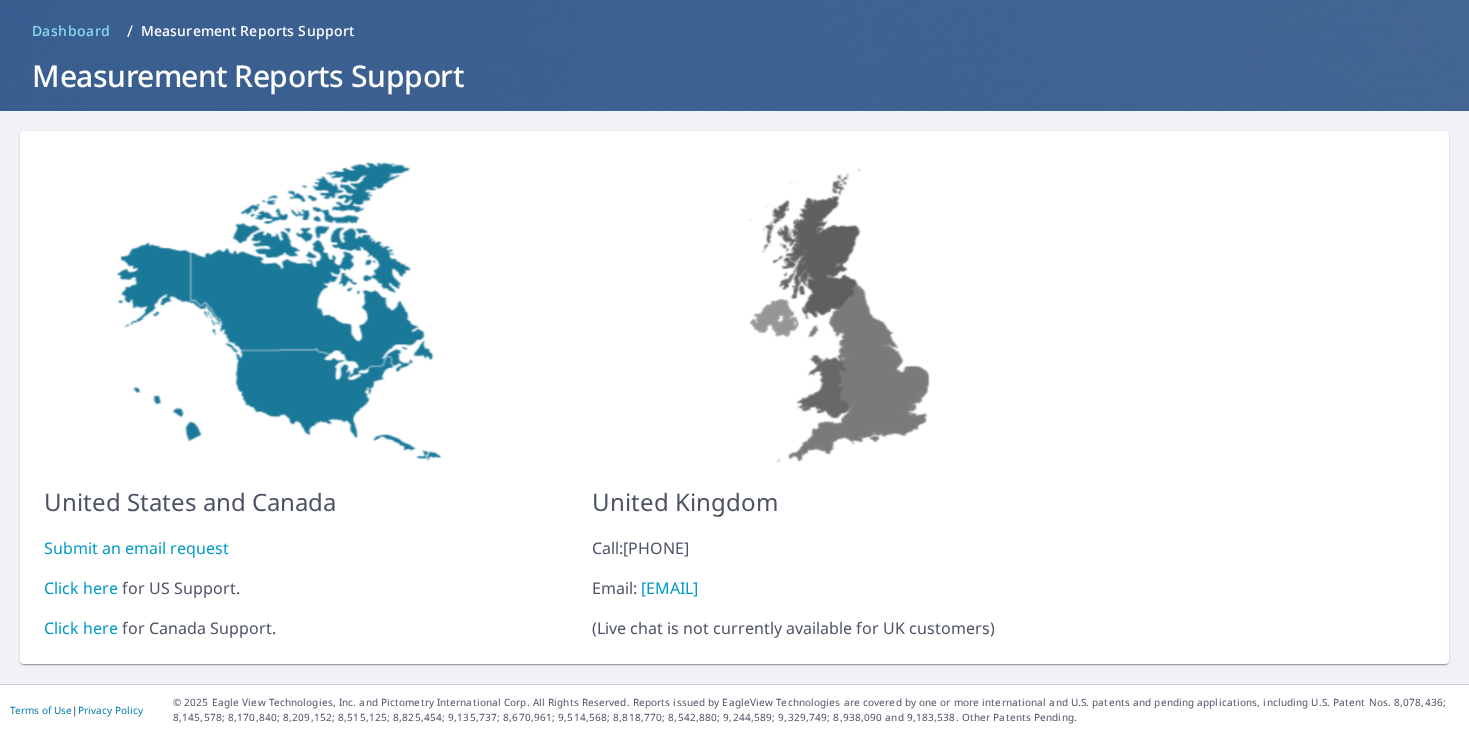 click on "Click here" at bounding box center [81, 588] 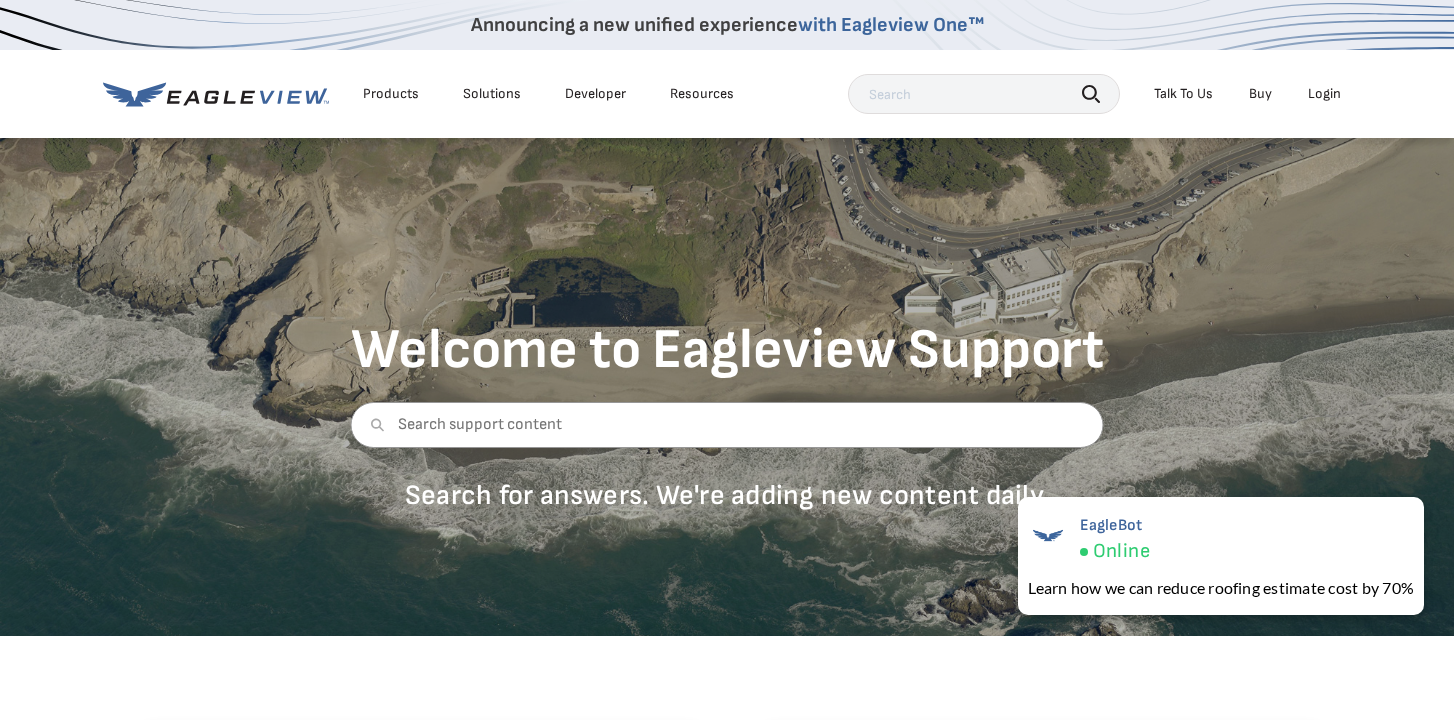 scroll, scrollTop: 0, scrollLeft: 0, axis: both 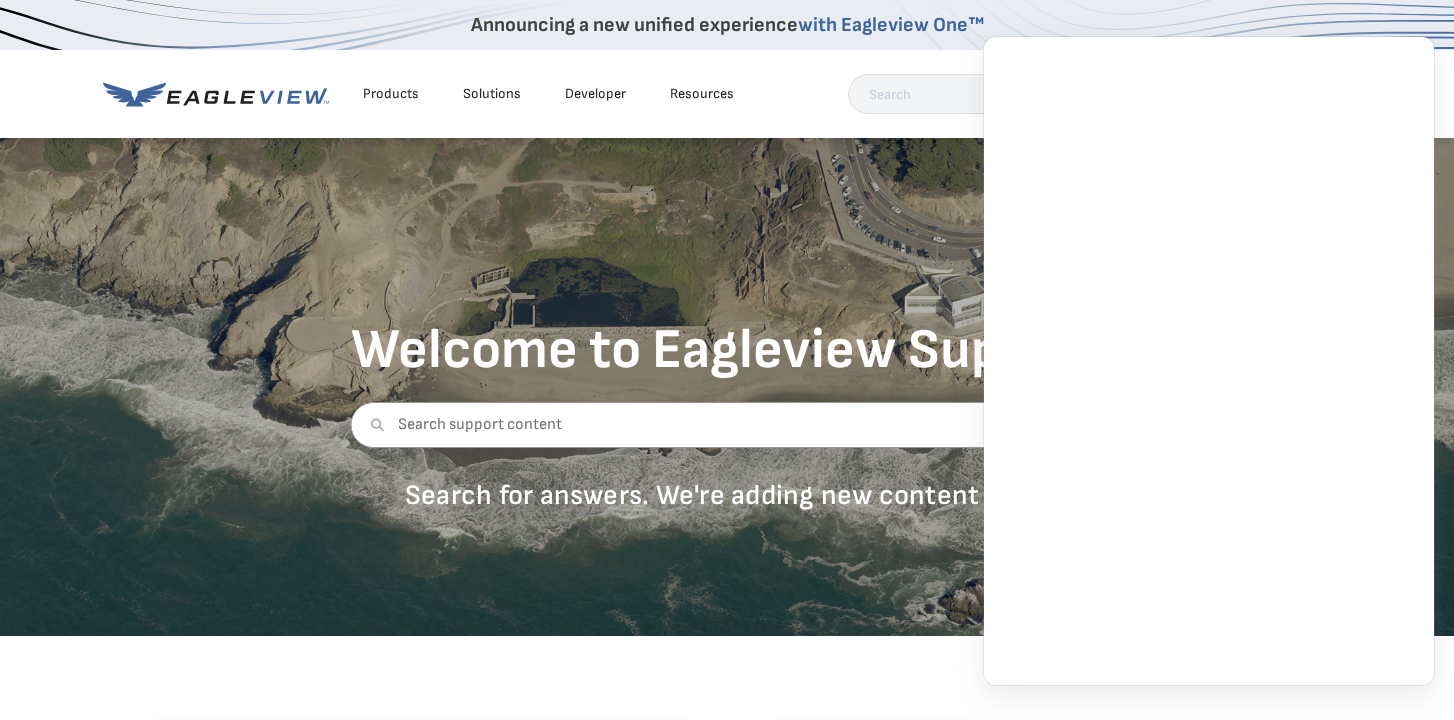click on "Welcome to Eagleview Support
Search for answers. We're adding new content daily." at bounding box center (727, 386) 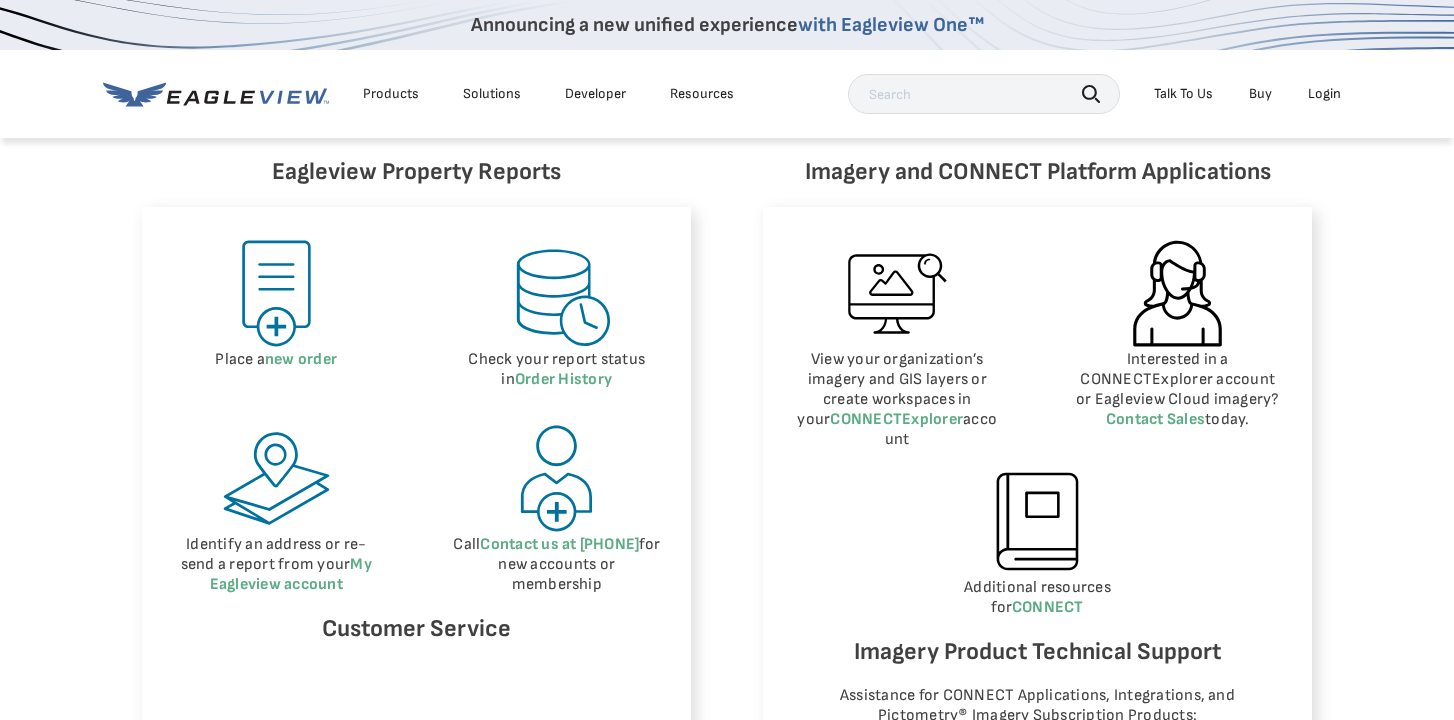 scroll, scrollTop: 1409, scrollLeft: 0, axis: vertical 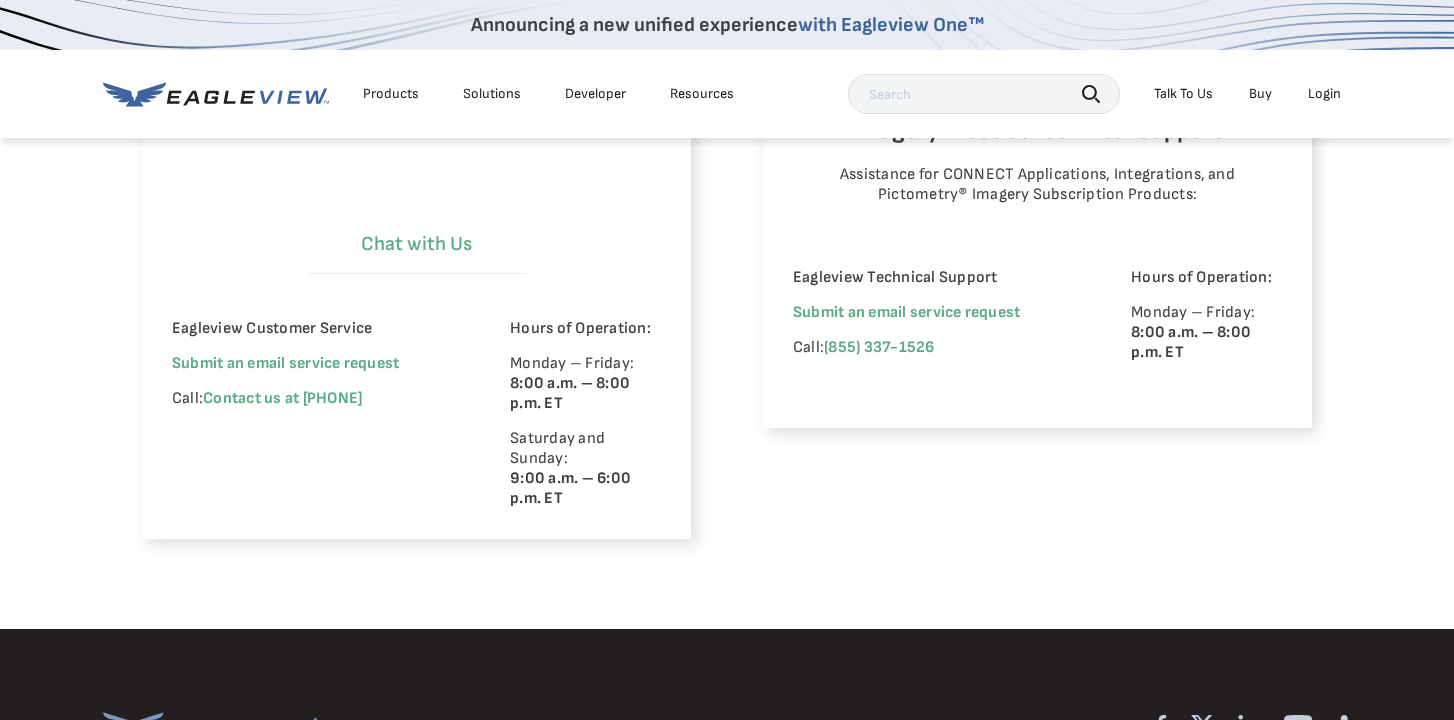 click on "Chat with Us" at bounding box center [417, 244] 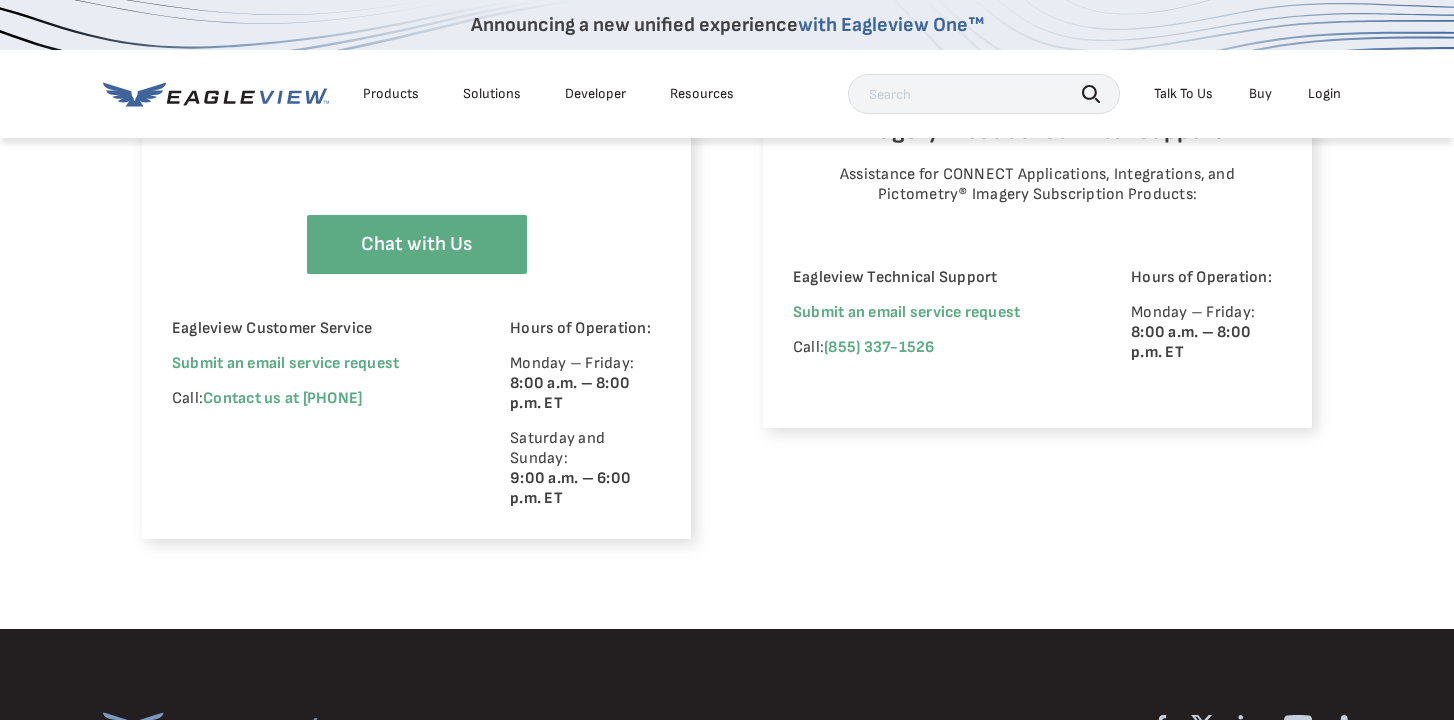 select on "Cancel_Roof_Wall_Report" 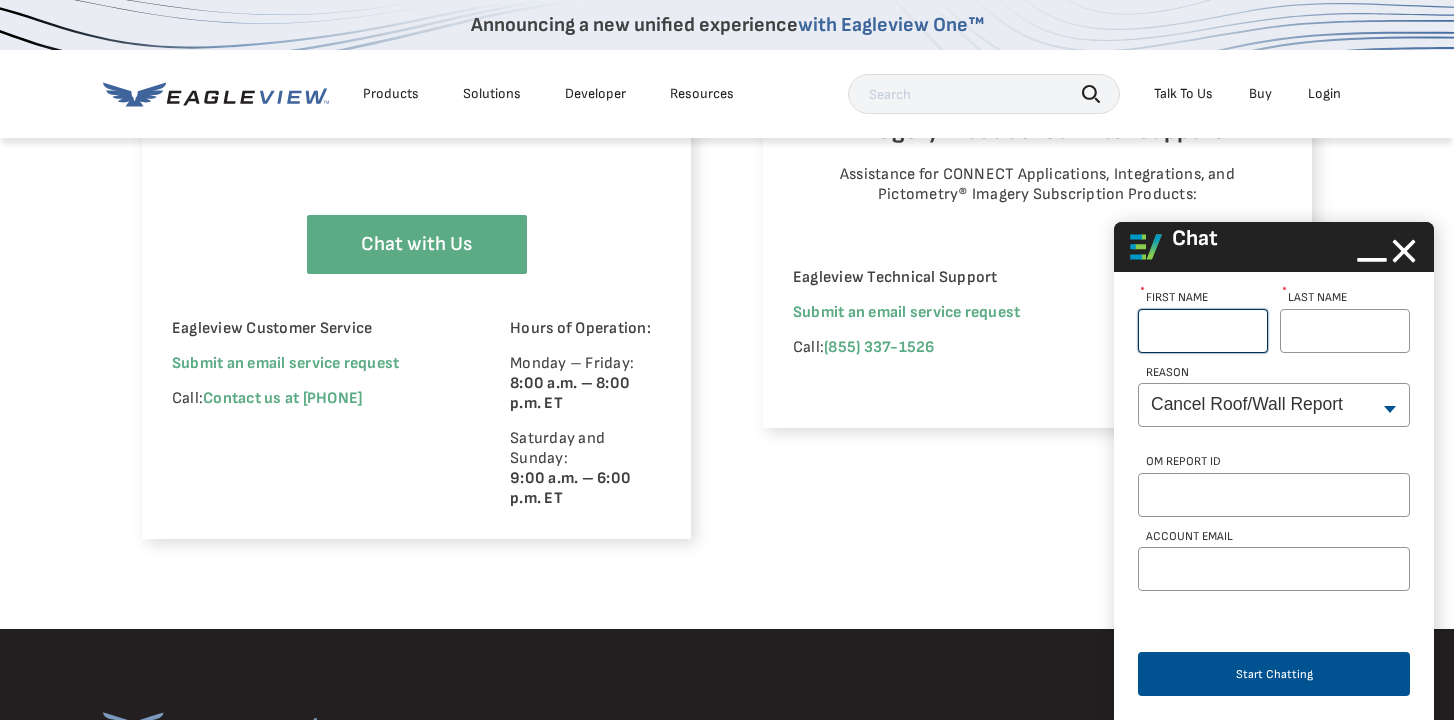 type on "[LAST]" 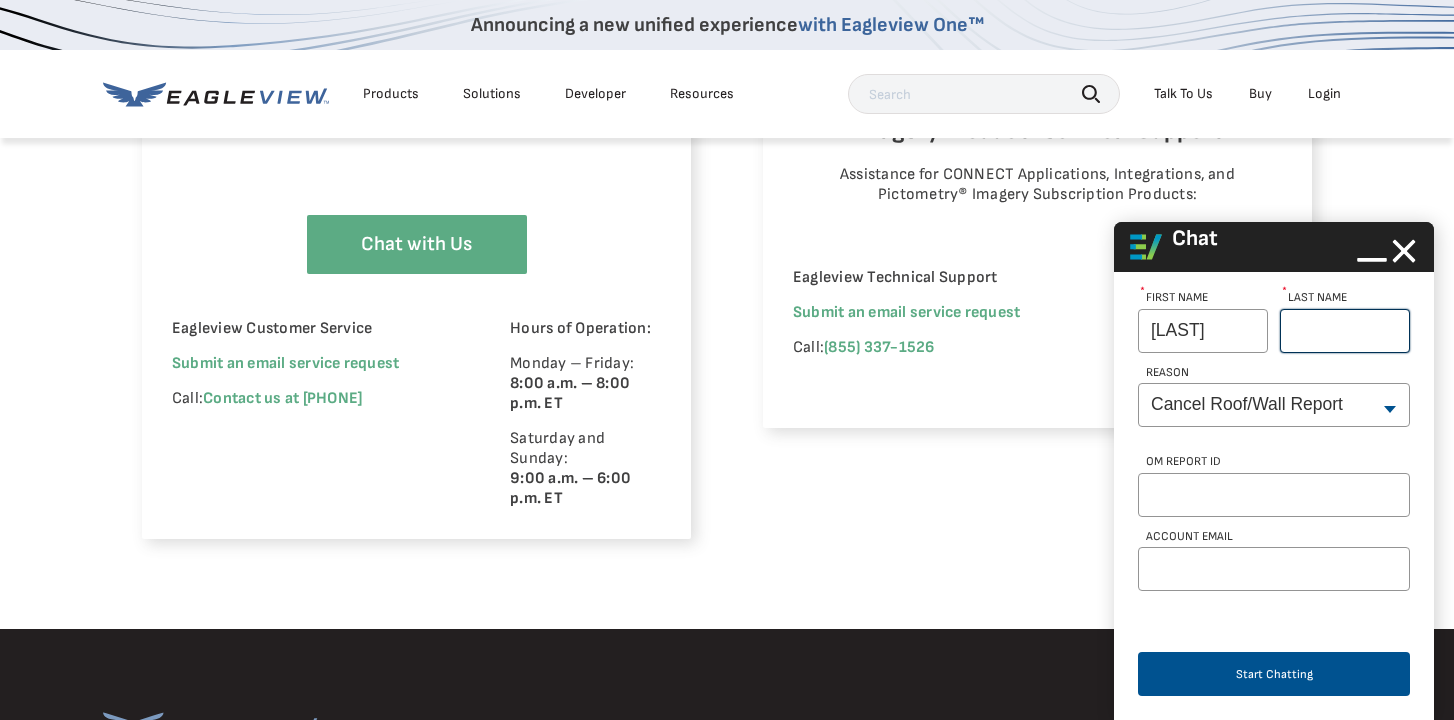 click on "Last Name *" at bounding box center (1345, 331) 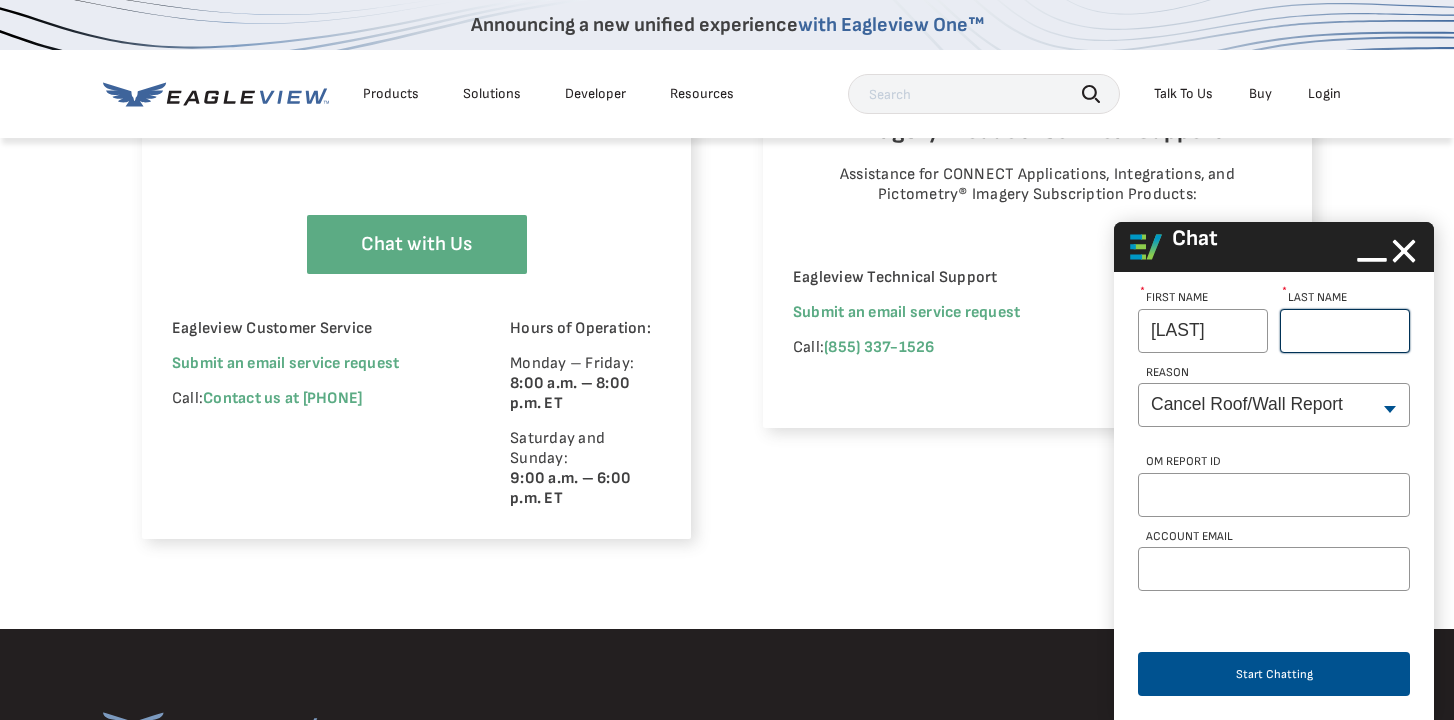 type on "[LAST]" 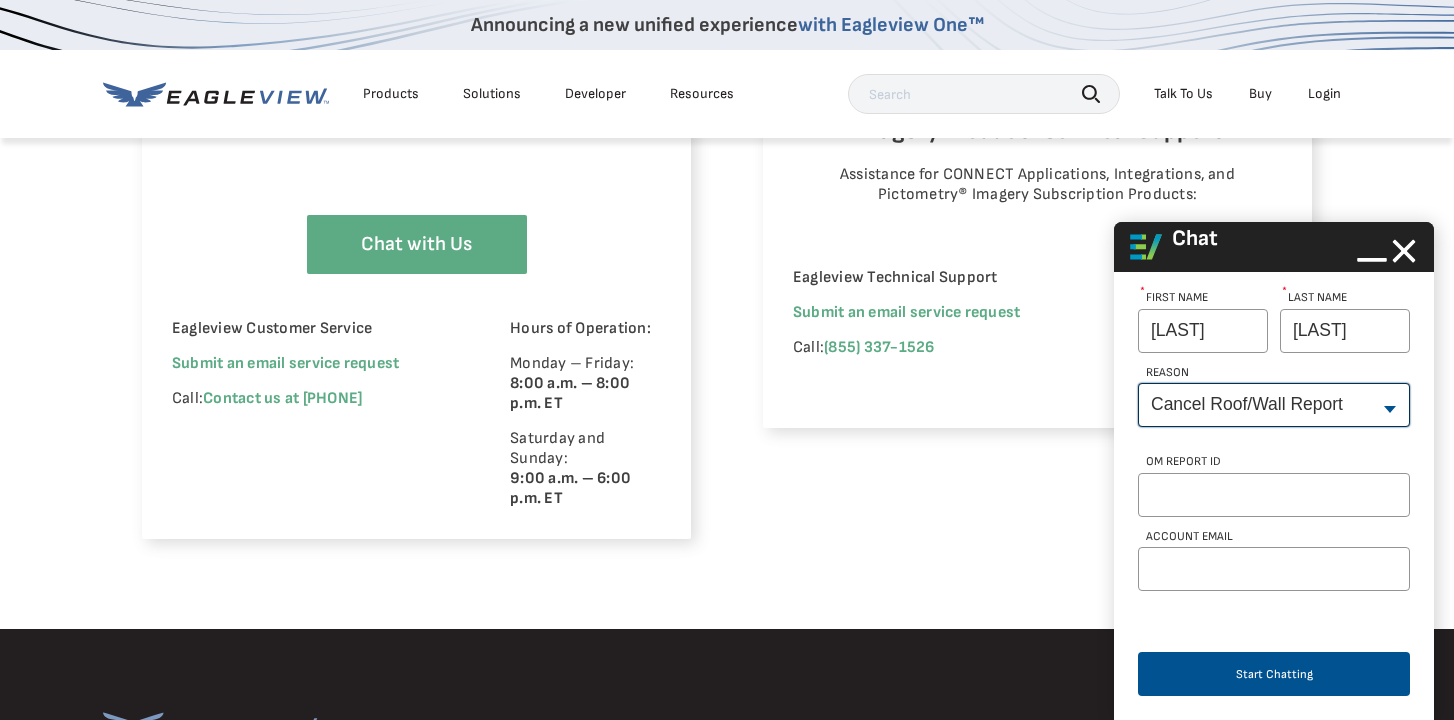 click on "--None-- Cancel Roof/Wall Report Document Request Invoice Request Missing Additional Structure Password Reset Pricing Question Refund Request Roof/Wall Report Status Sitemap Request Update Roof/Wall Report Address Wrong House on Report Xactimate Other Reason Xactimate Integration" at bounding box center [1274, 405] 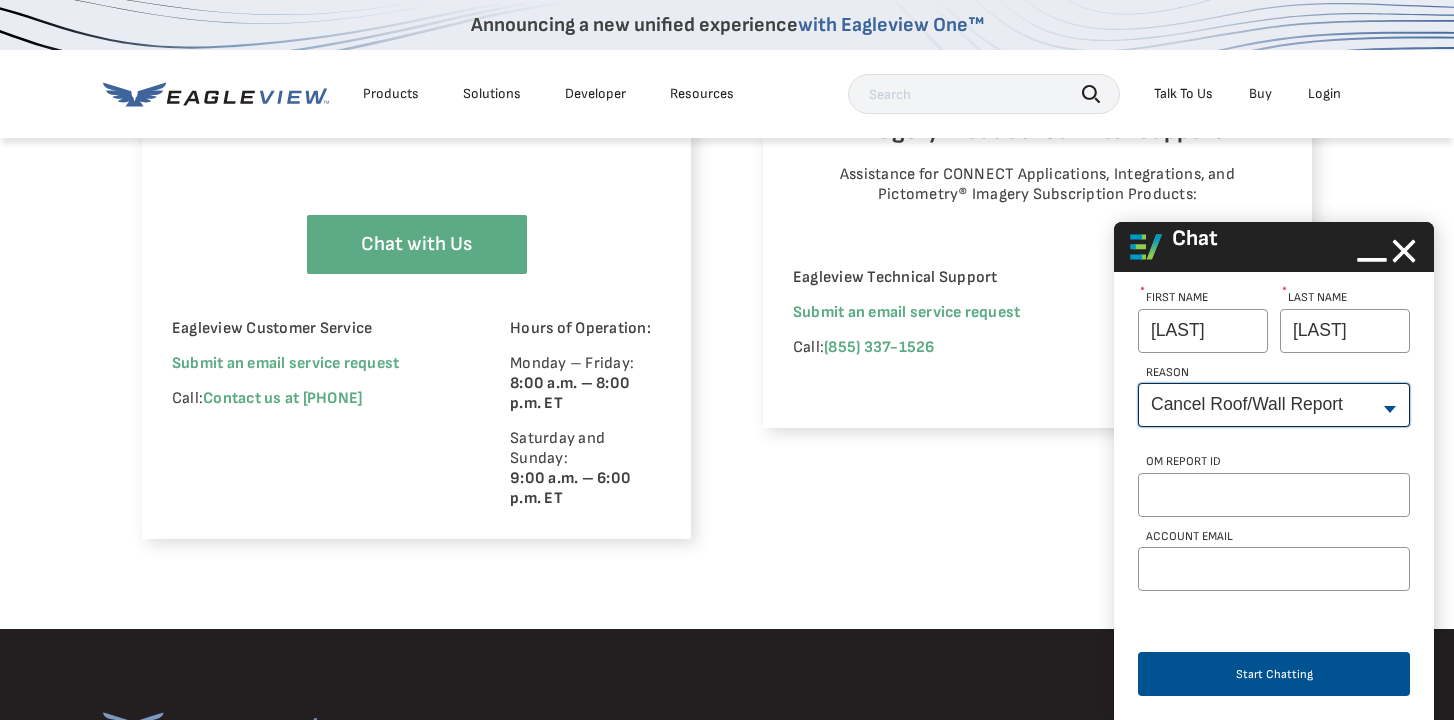 select on "Roof_Wall_Report_Status" 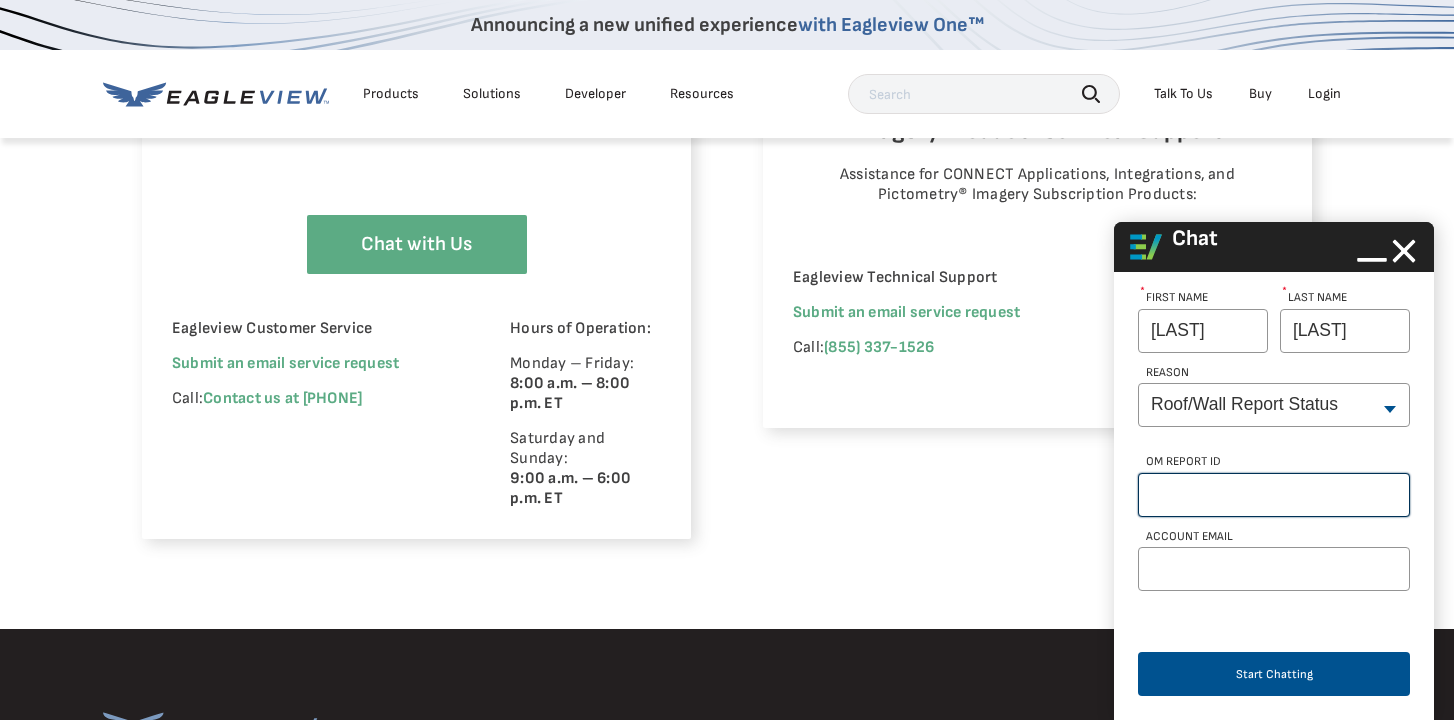 click on "OM Report Id" at bounding box center [1274, 495] 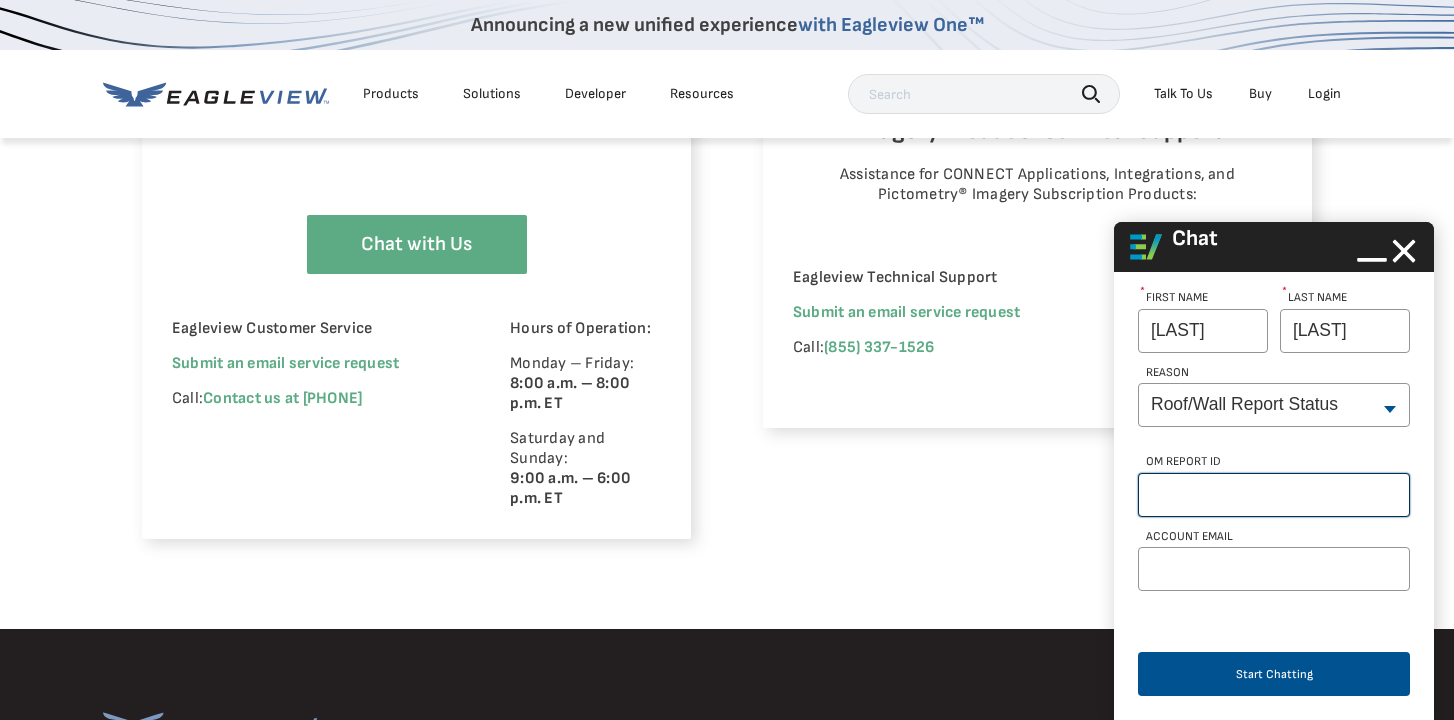 paste on "Report Number 66790923" 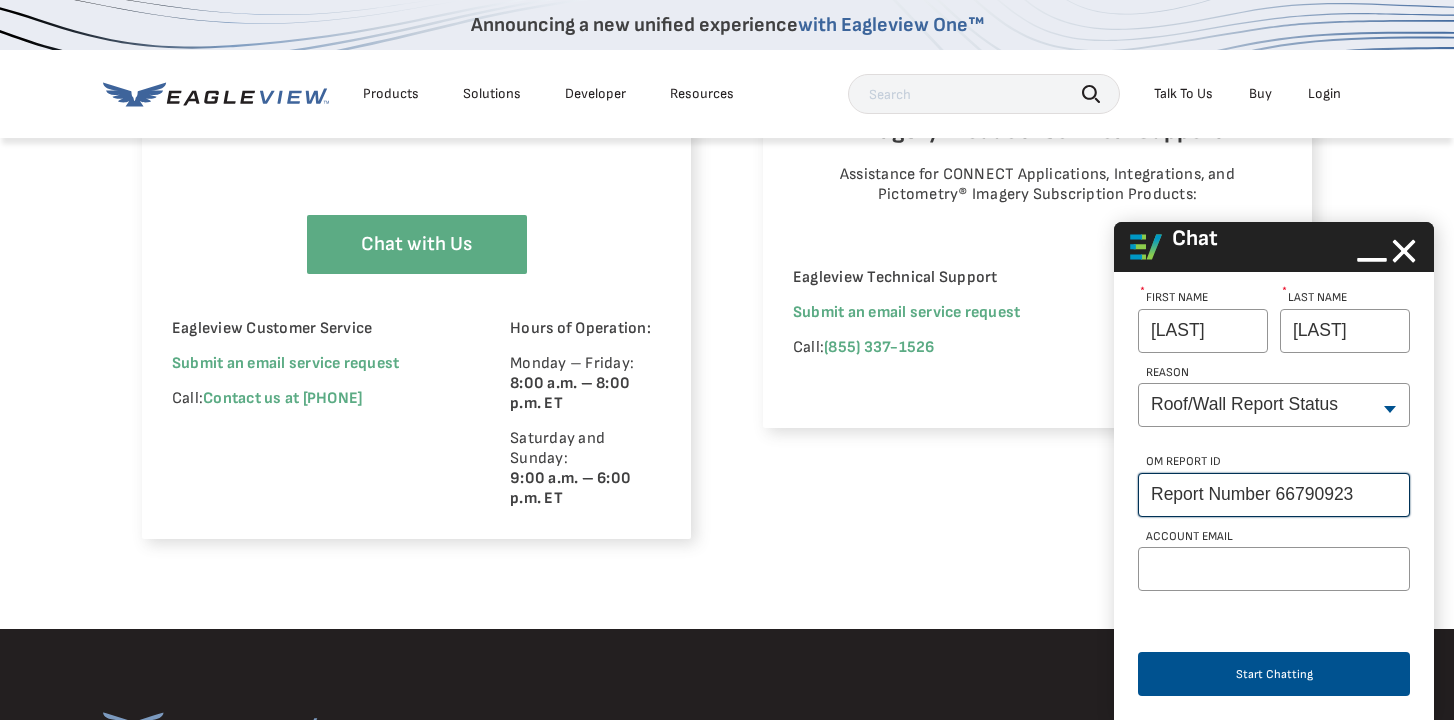 type on "Report Number 66790923" 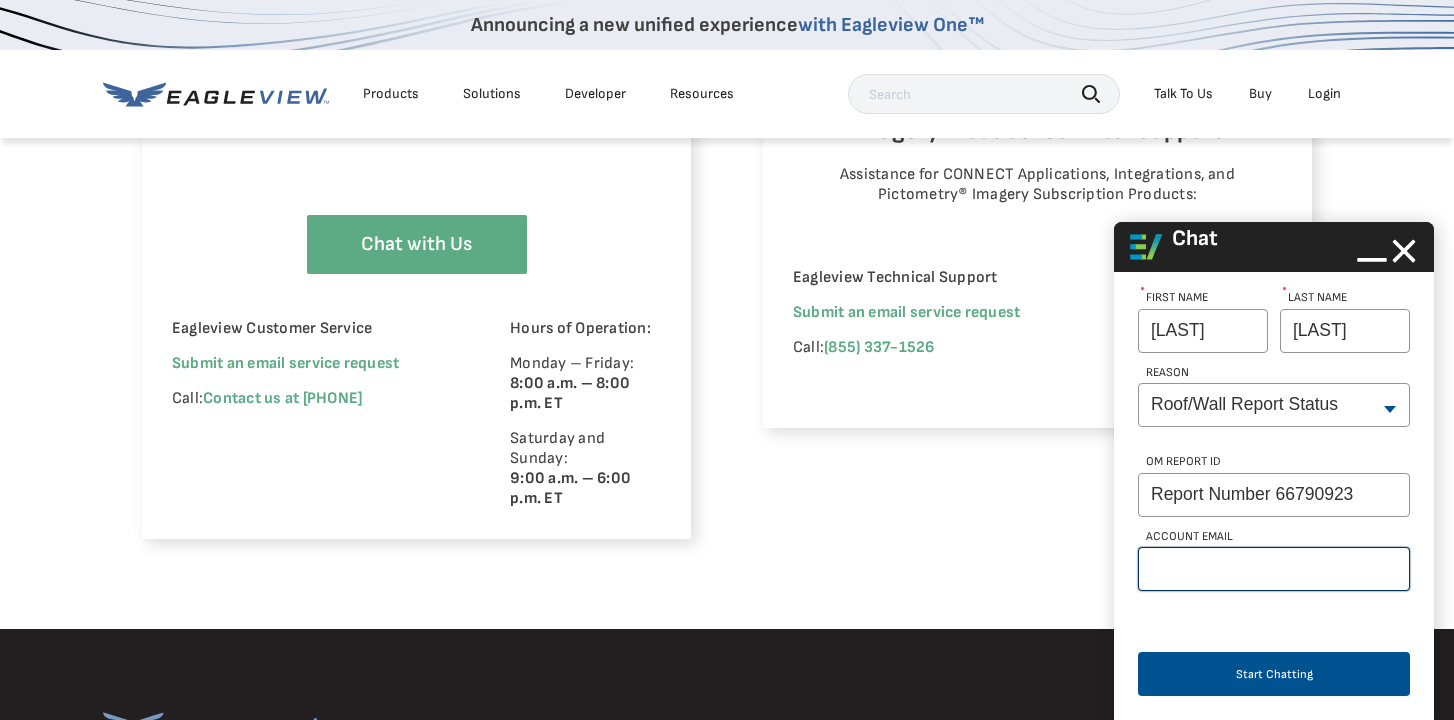 click on "Account Email" at bounding box center [1274, 569] 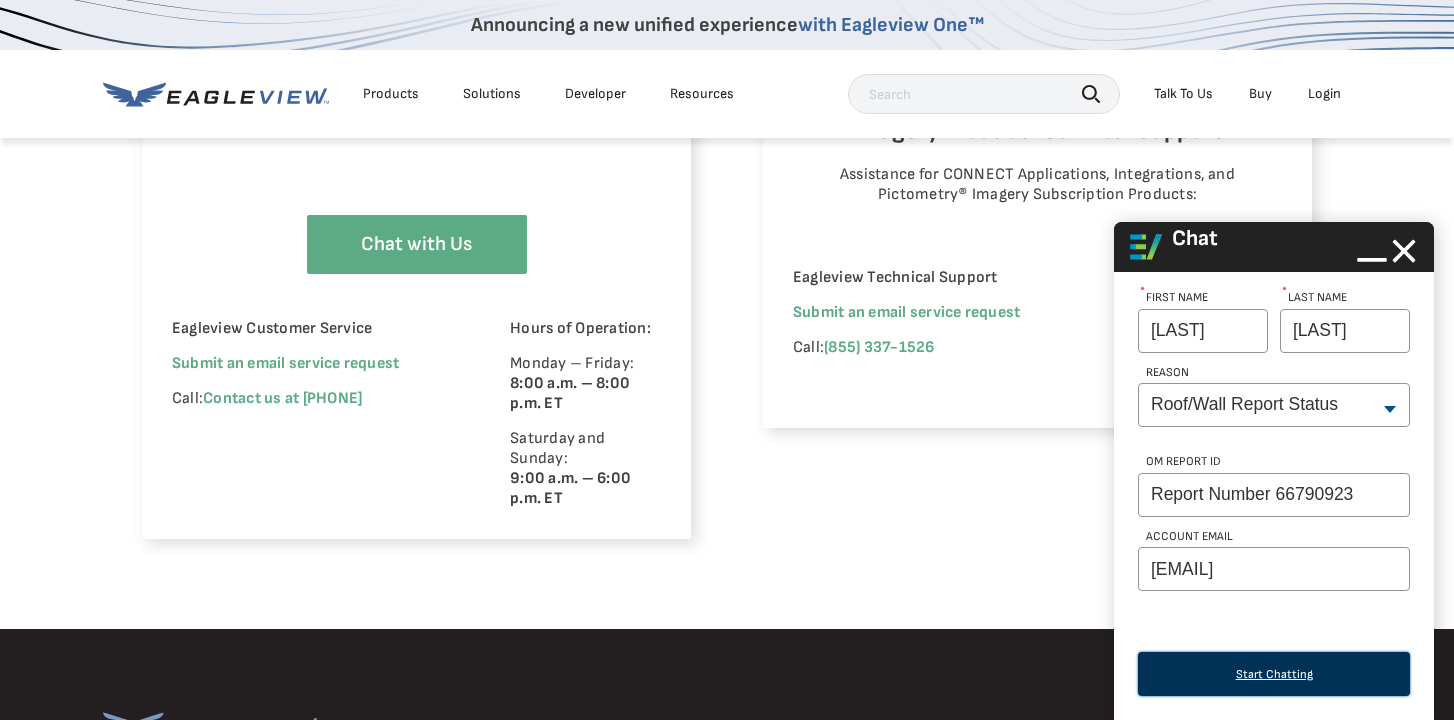 click on "Start Chatting" at bounding box center [1274, 674] 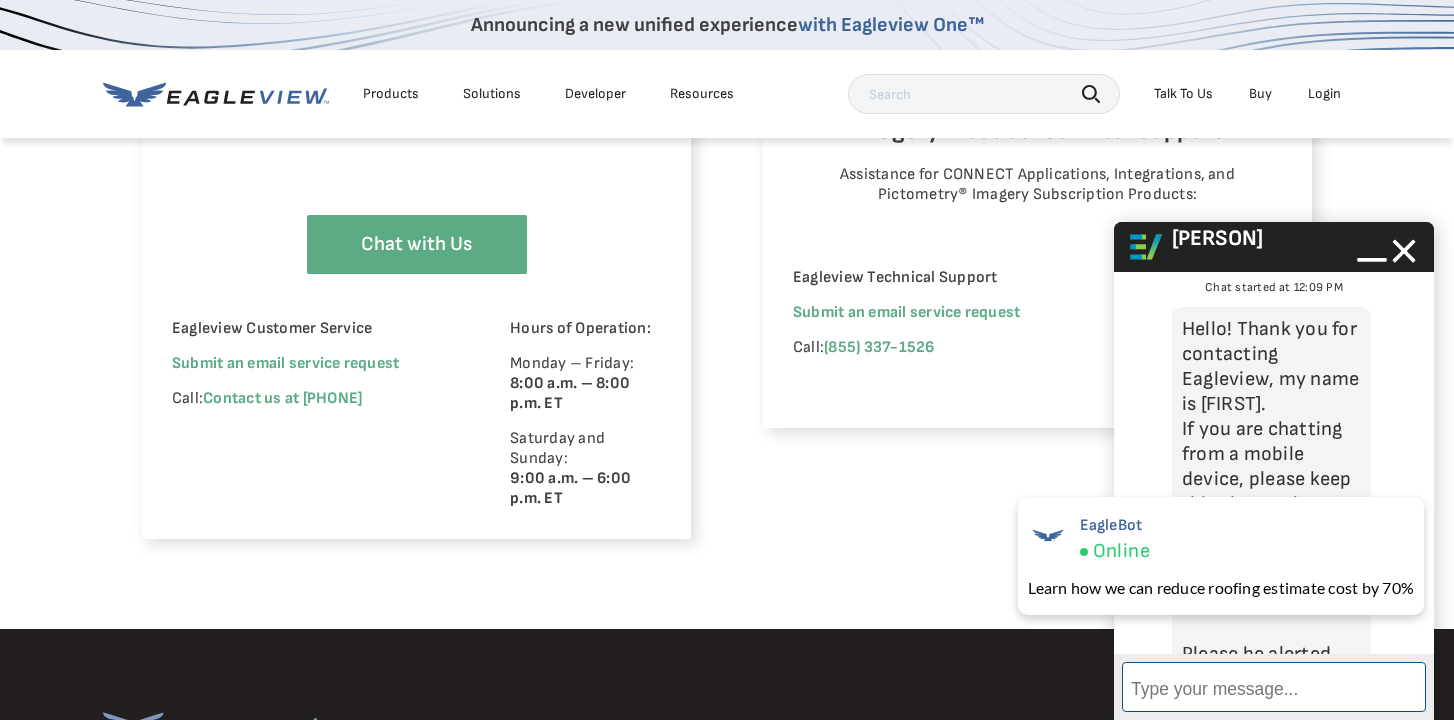 click on "Enter Message" at bounding box center (1274, 687) 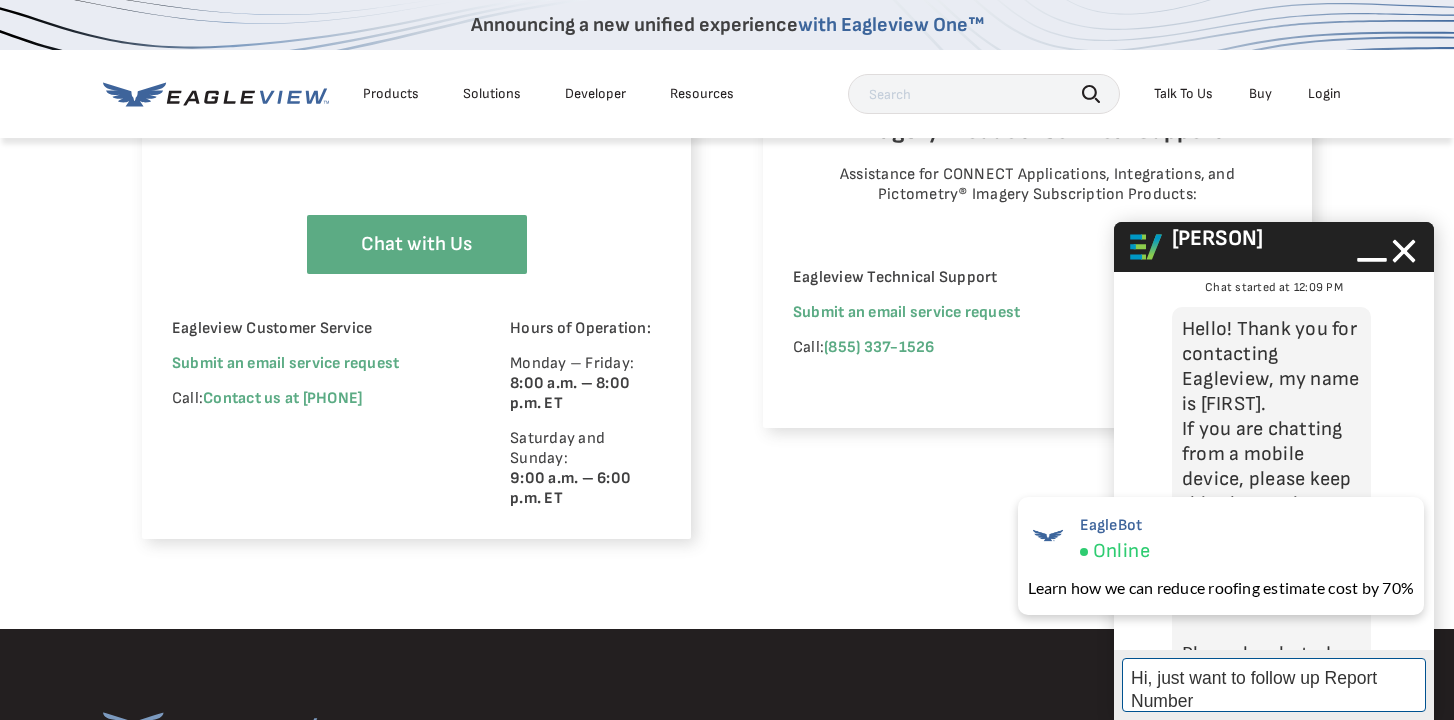 scroll, scrollTop: 22, scrollLeft: 0, axis: vertical 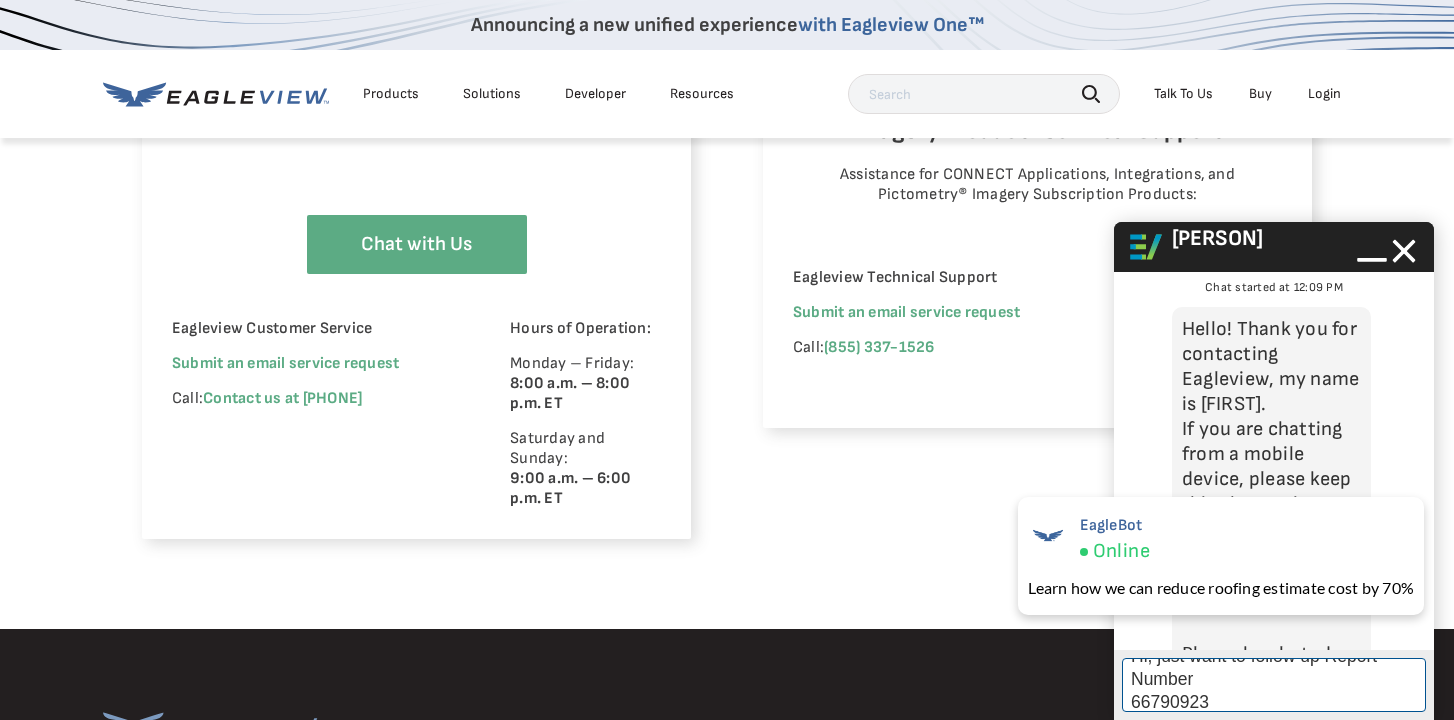 click on "Hi, just want to follow up Report Number
66790923" at bounding box center [1274, 685] 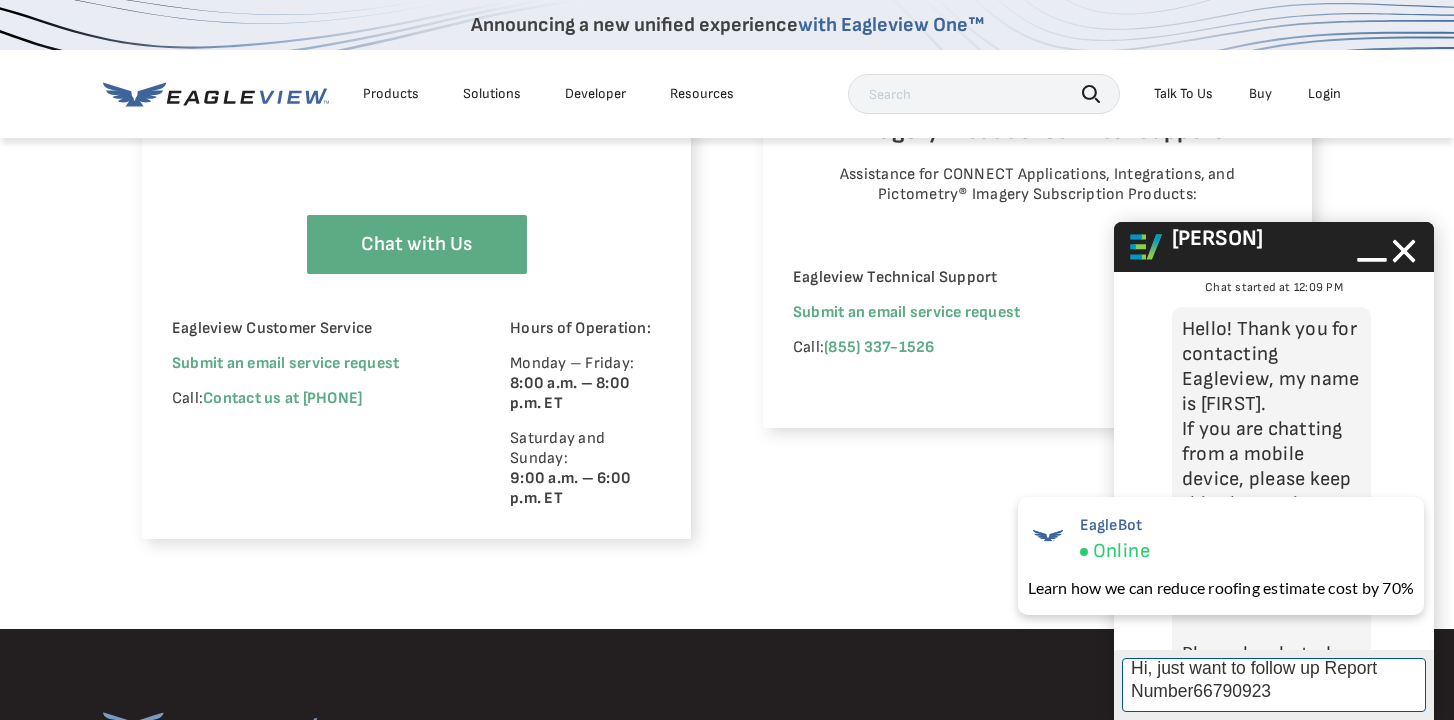 scroll, scrollTop: 0, scrollLeft: 0, axis: both 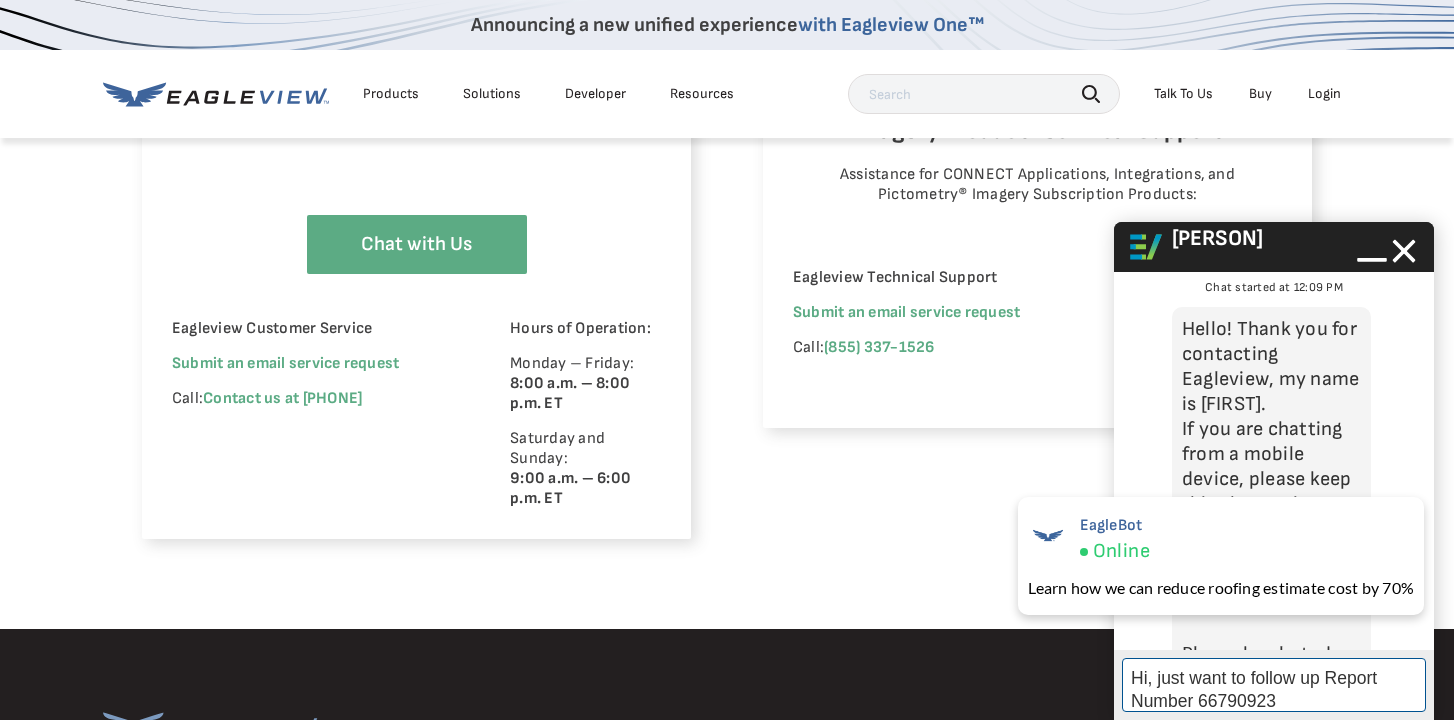 click on "Hi, just want to follow up Report Number 66790923" at bounding box center (1274, 685) 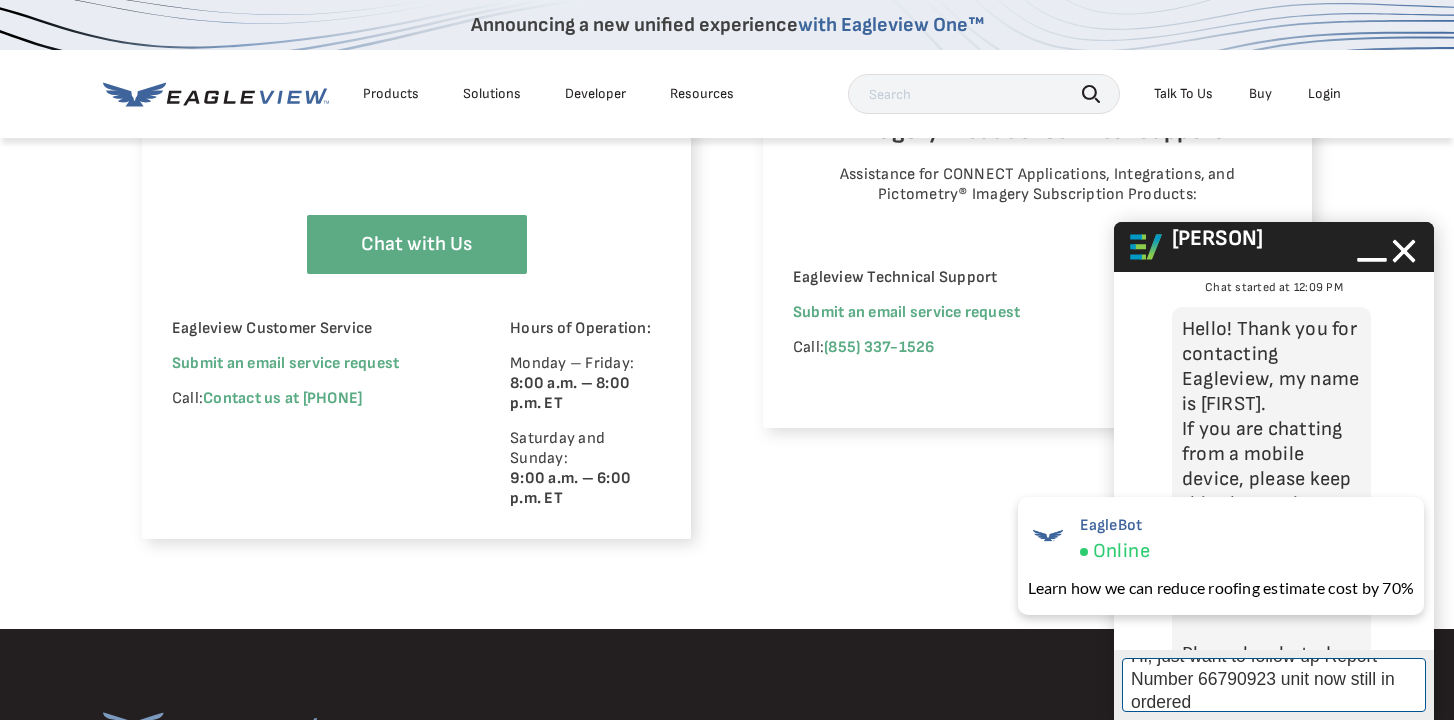 scroll, scrollTop: 14, scrollLeft: 0, axis: vertical 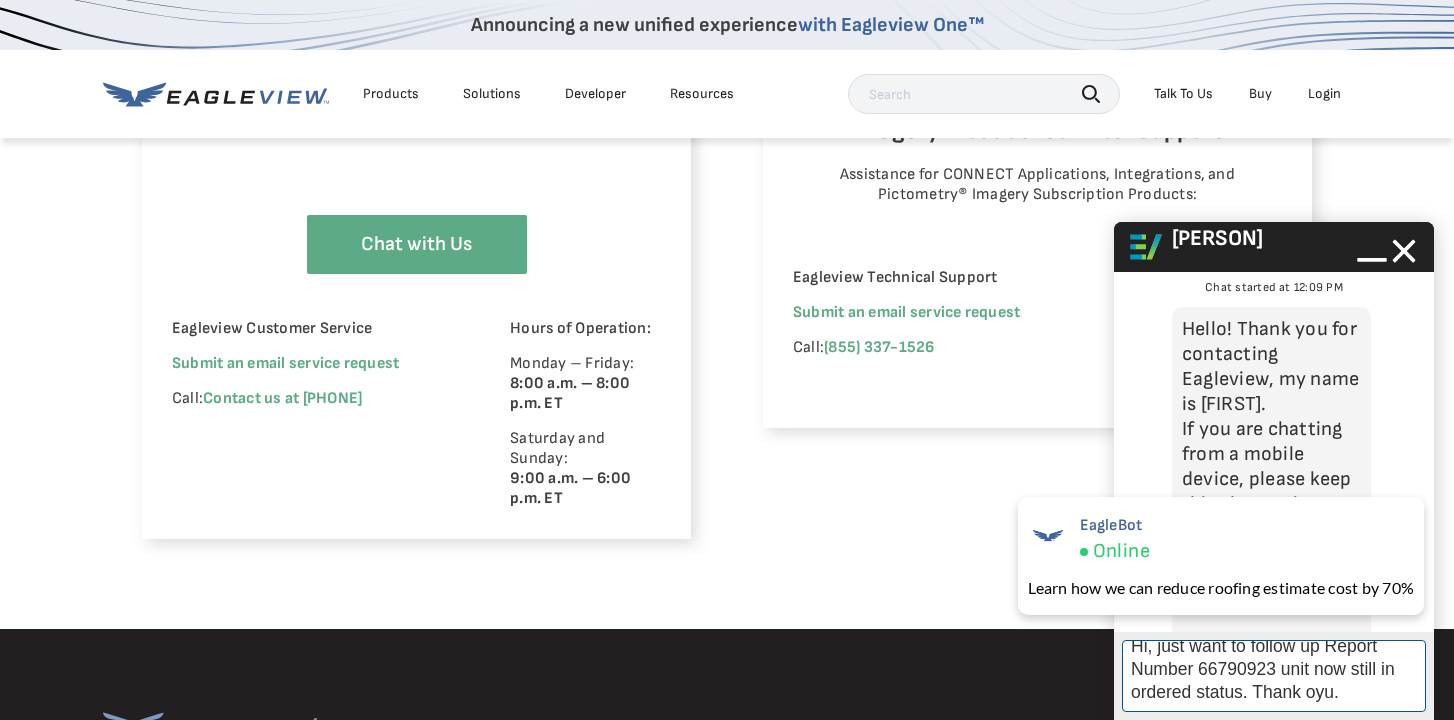 type on "Hi, just want to follow up Report Number 66790923 unit now still in ordered status. Thank oyu." 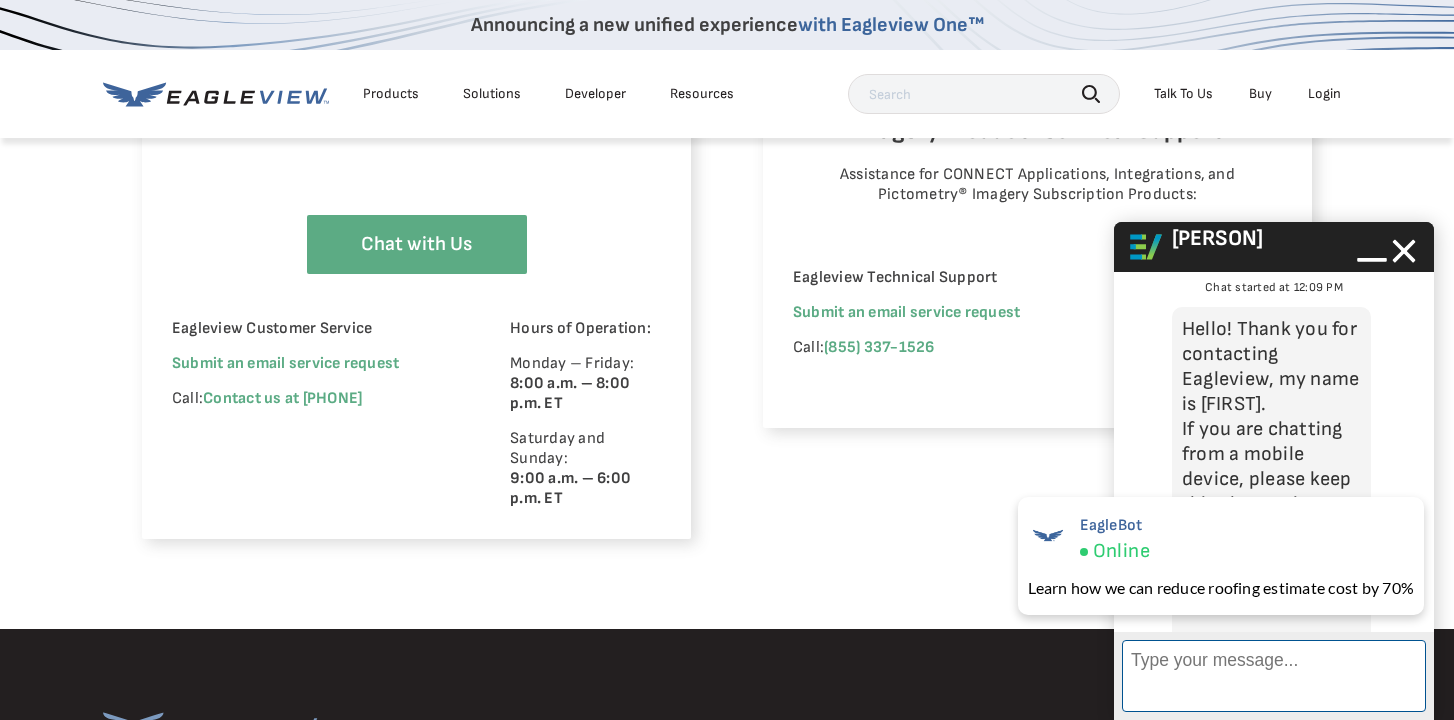scroll, scrollTop: 5, scrollLeft: 0, axis: vertical 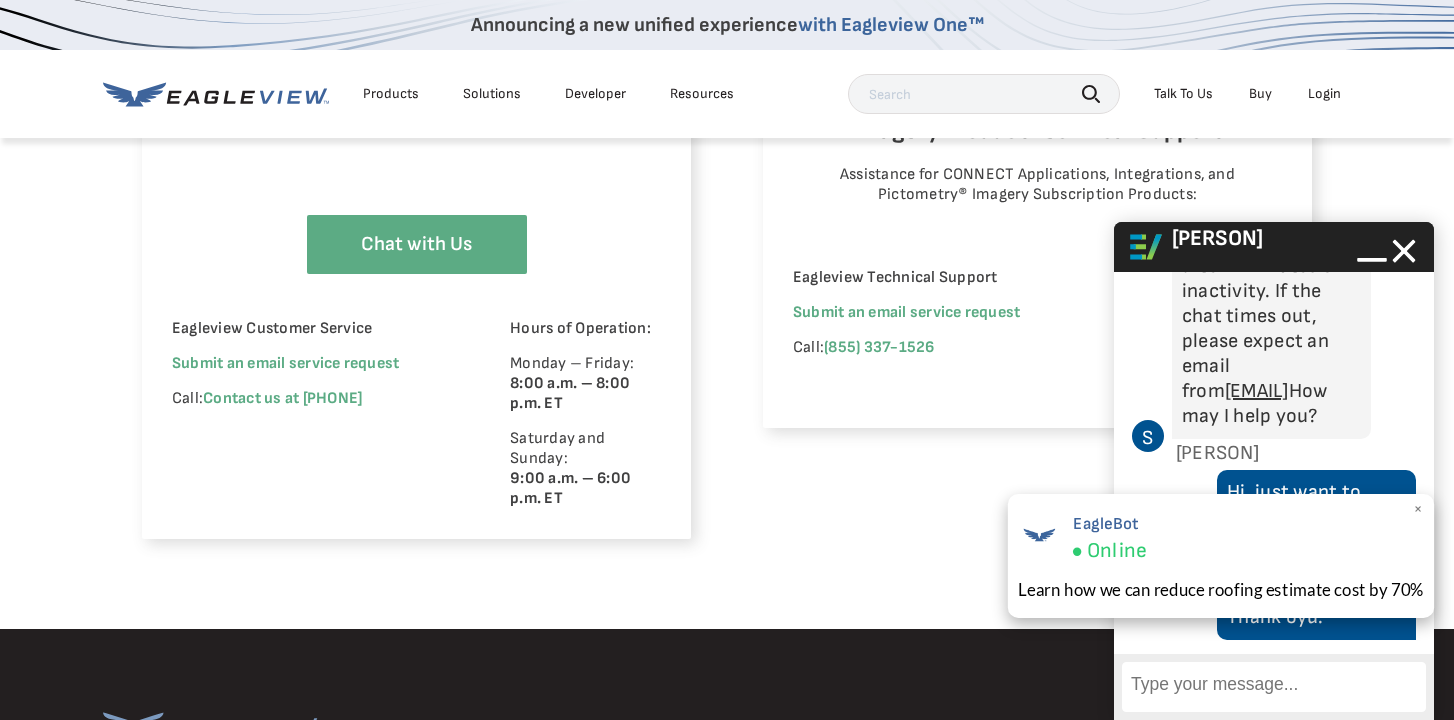 click on "×" at bounding box center [1418, 509] 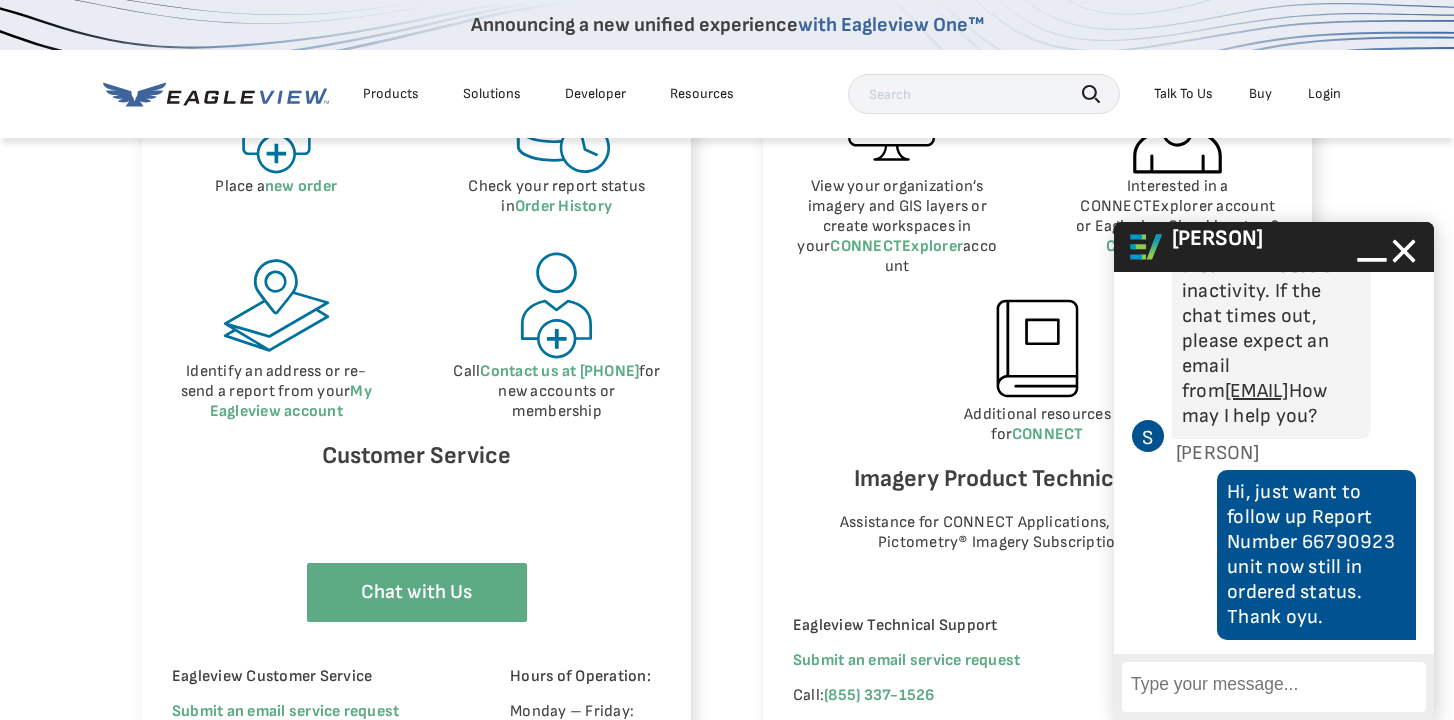 scroll, scrollTop: 1052, scrollLeft: 0, axis: vertical 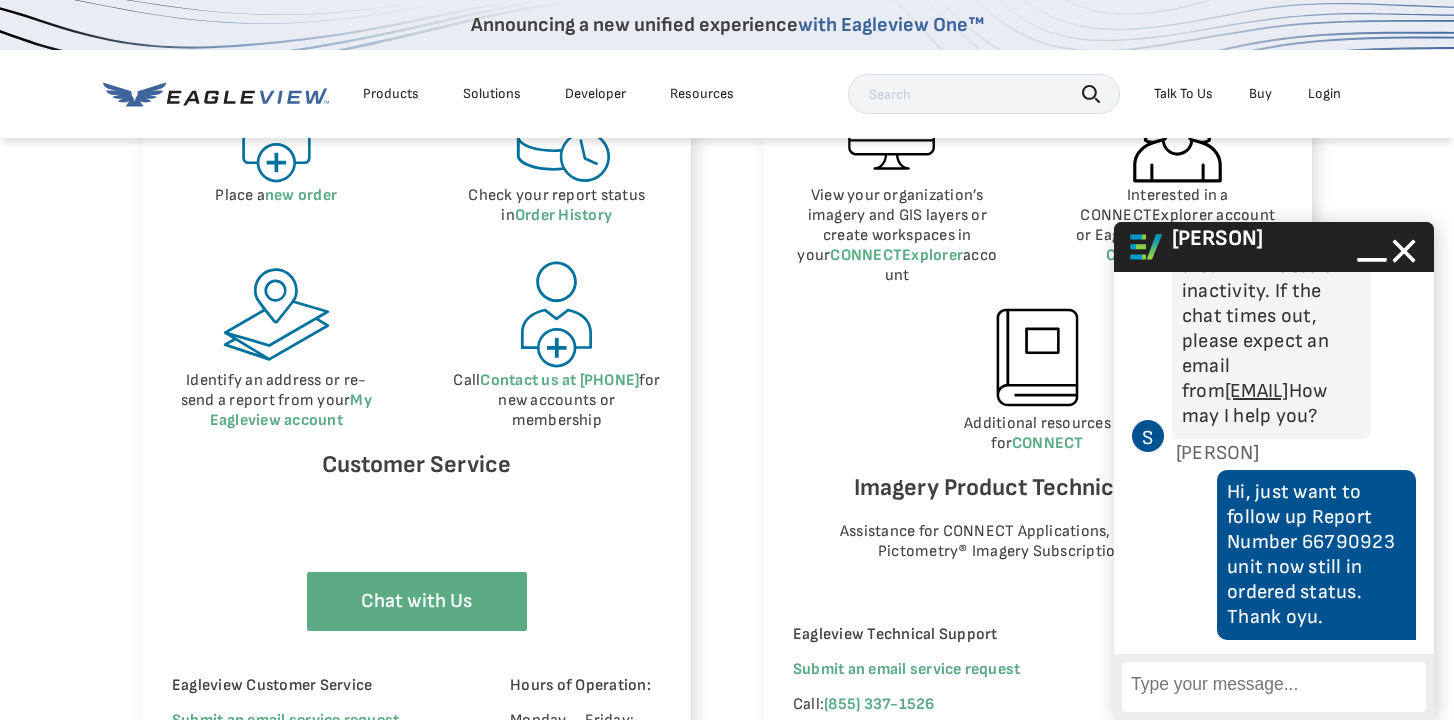 click on "Enter Message" at bounding box center [1274, 687] 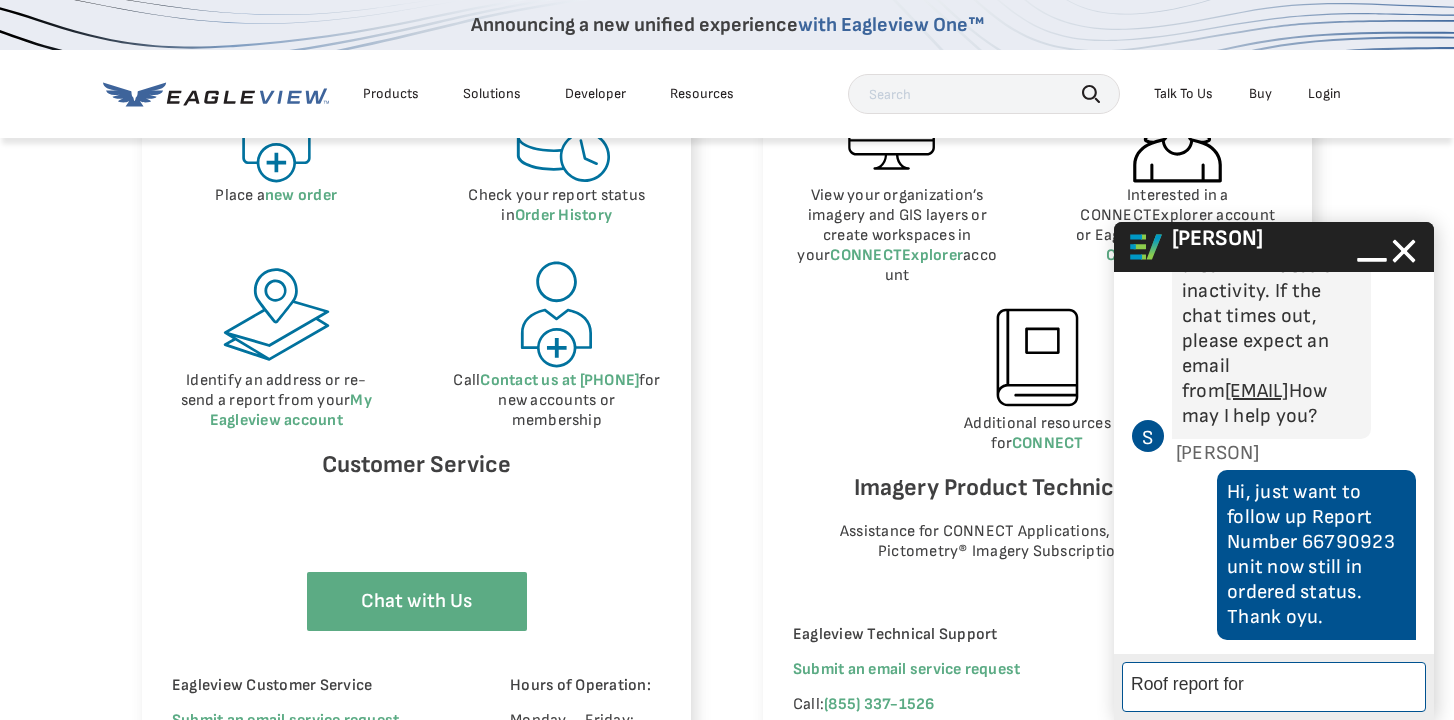 paste on "For main structure and detached garage. Thank you." 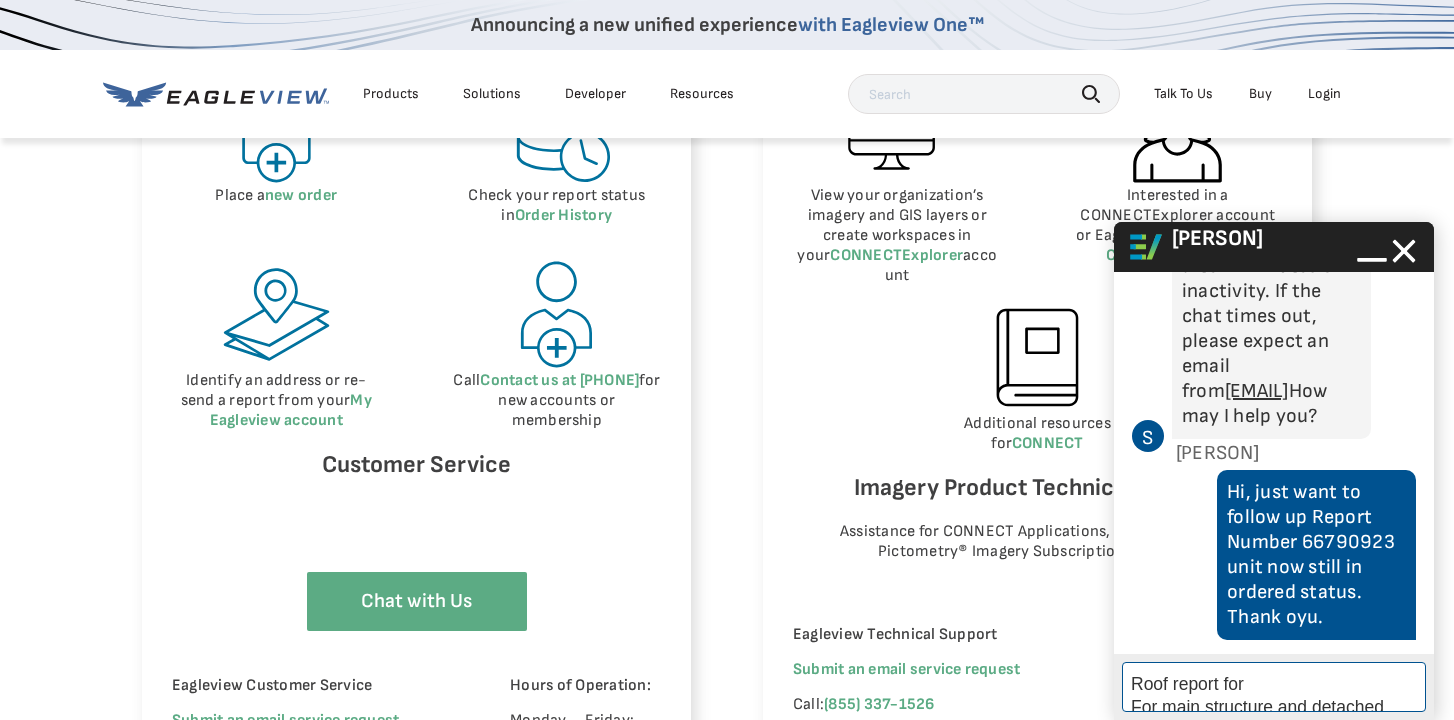 scroll, scrollTop: 585, scrollLeft: 0, axis: vertical 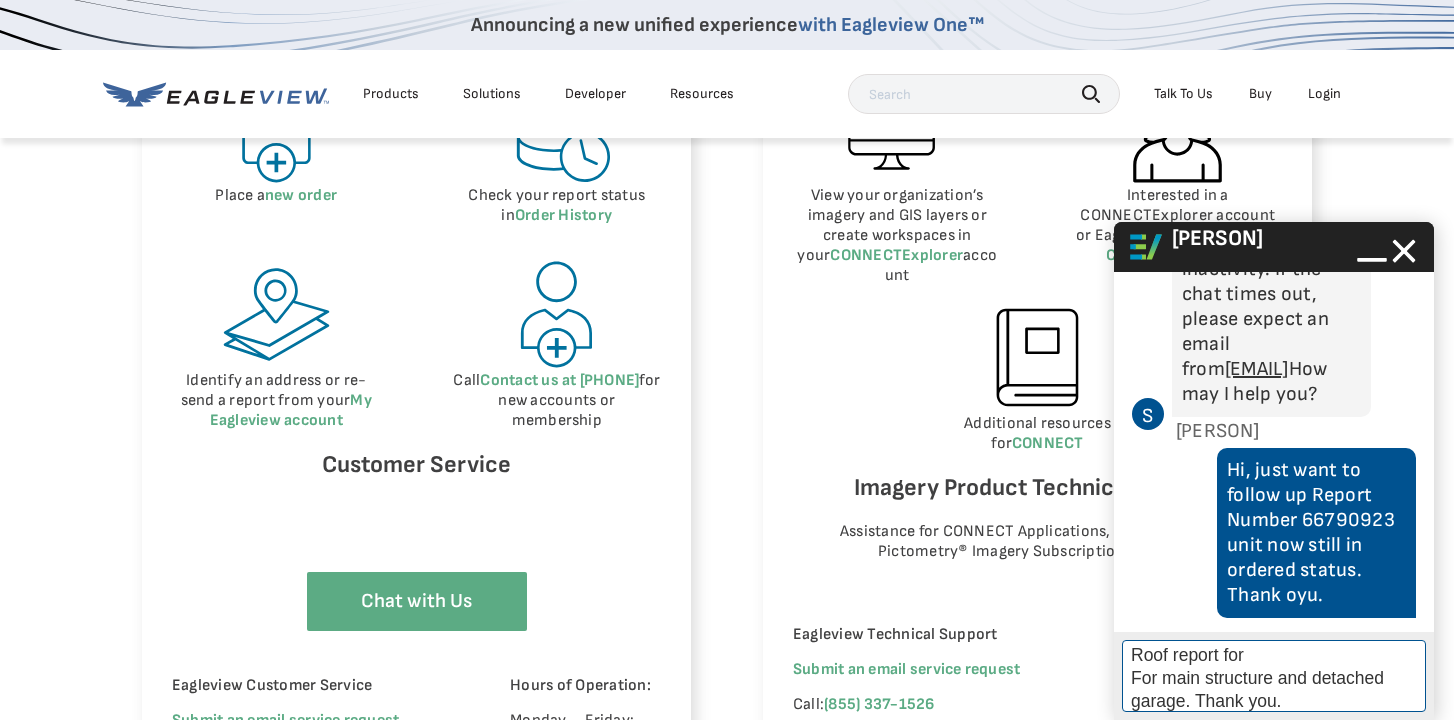 drag, startPoint x: 1158, startPoint y: 677, endPoint x: 1122, endPoint y: 676, distance: 36.013885 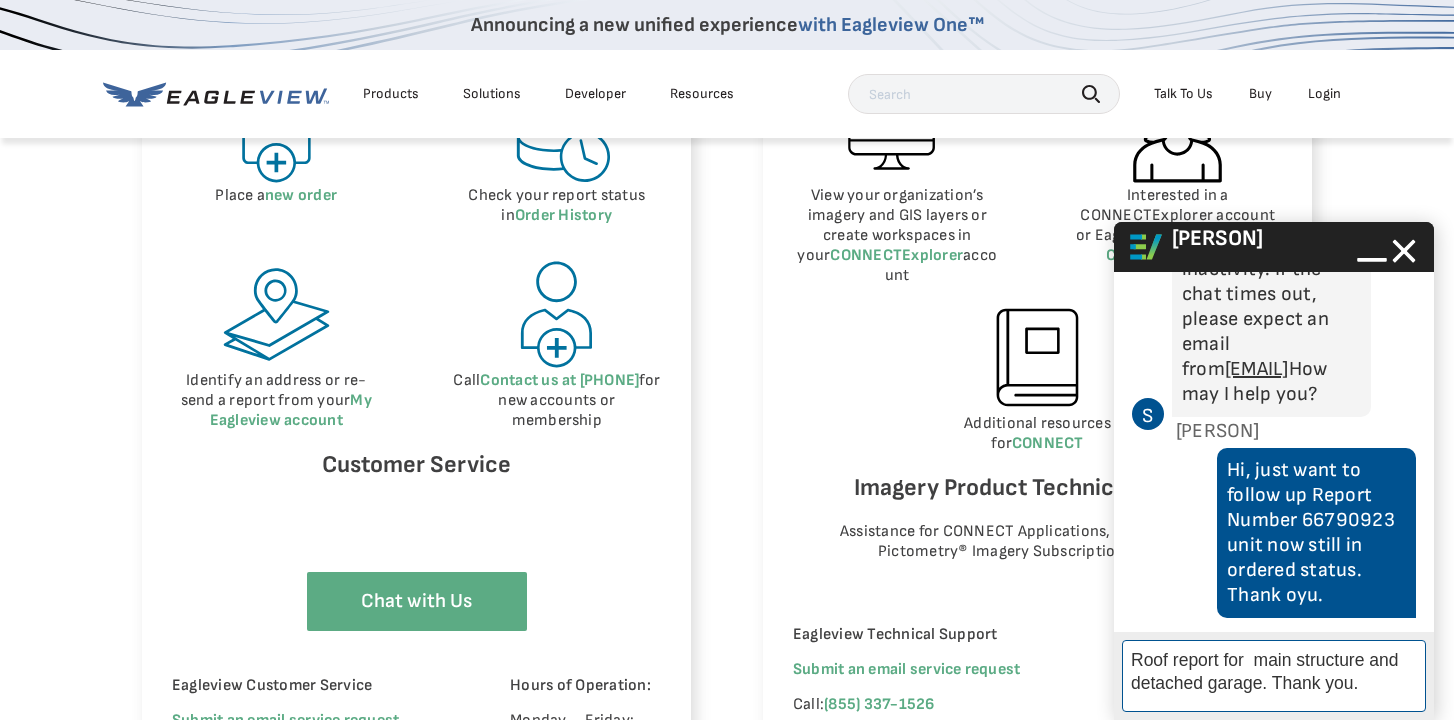 scroll, scrollTop: 0, scrollLeft: 0, axis: both 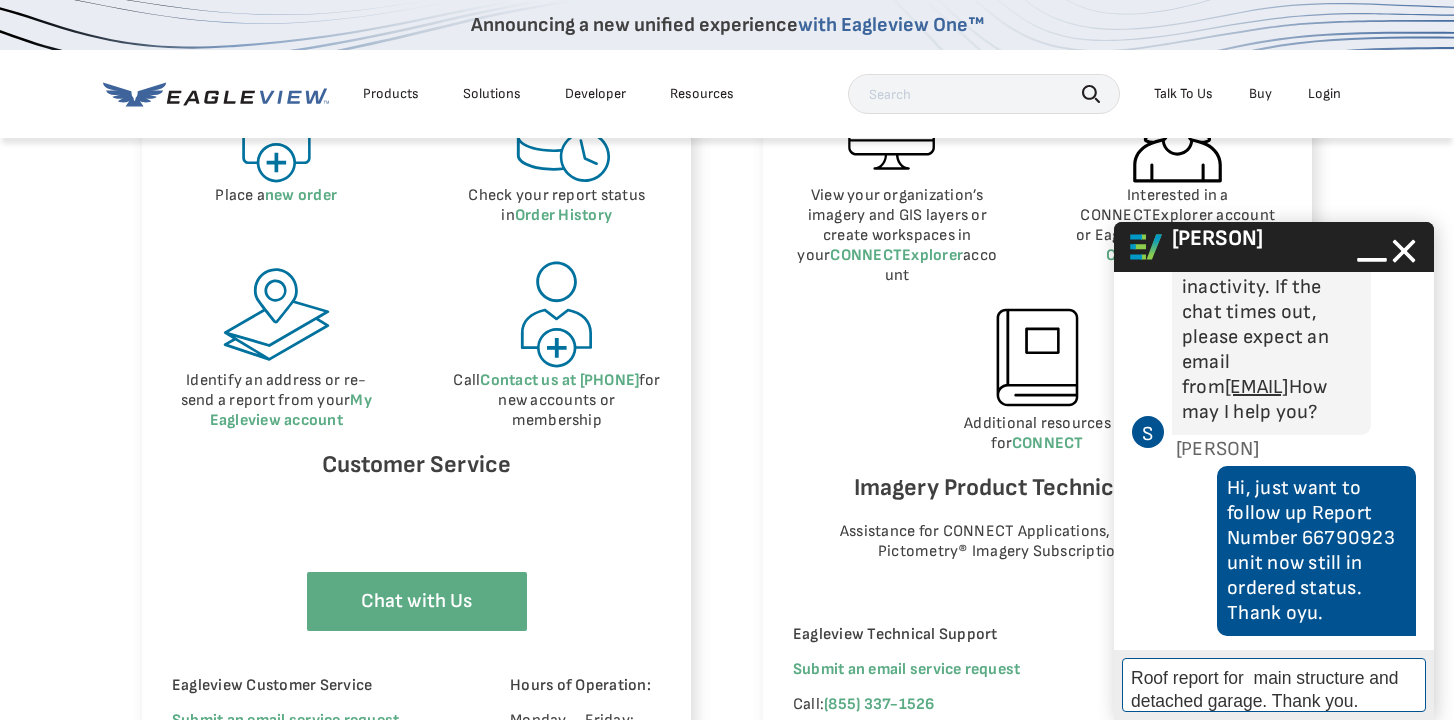 type on "Roof report for main structure and detached garage. Thank you." 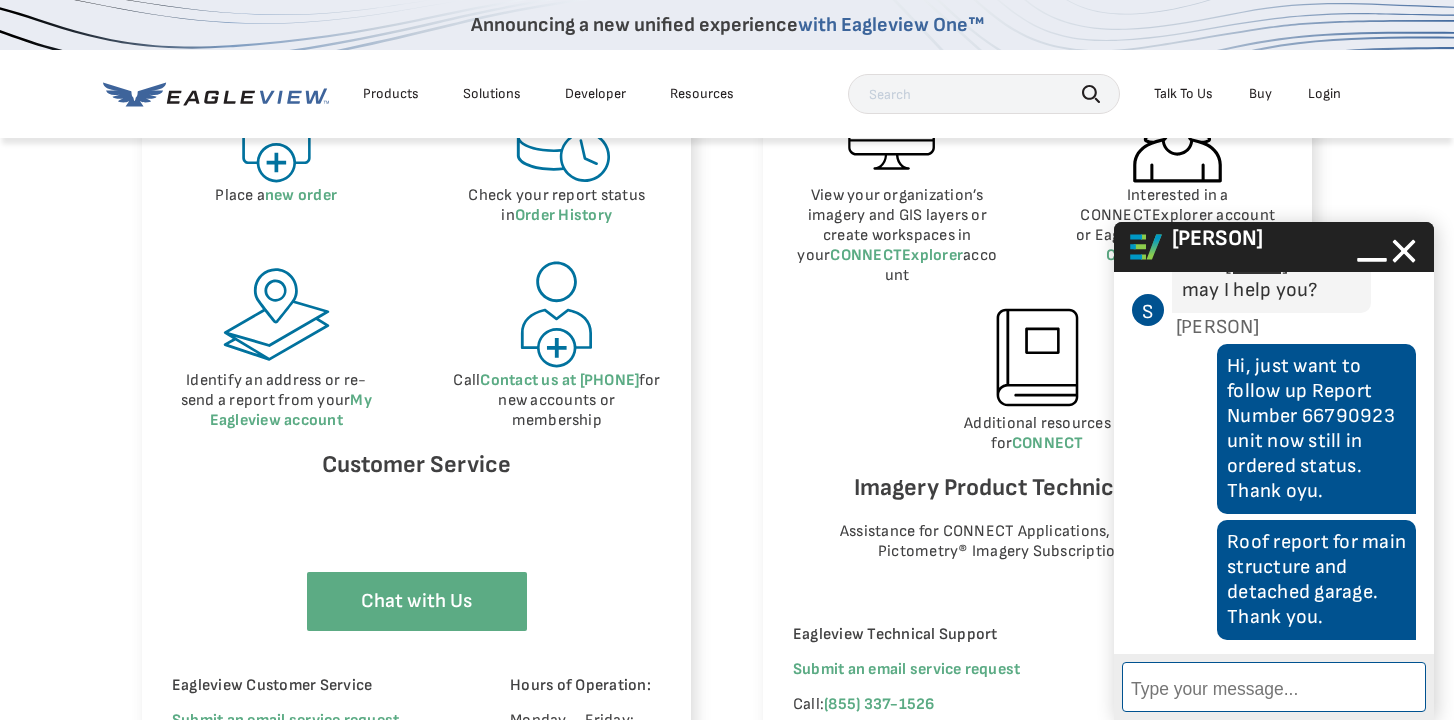 scroll, scrollTop: 689, scrollLeft: 0, axis: vertical 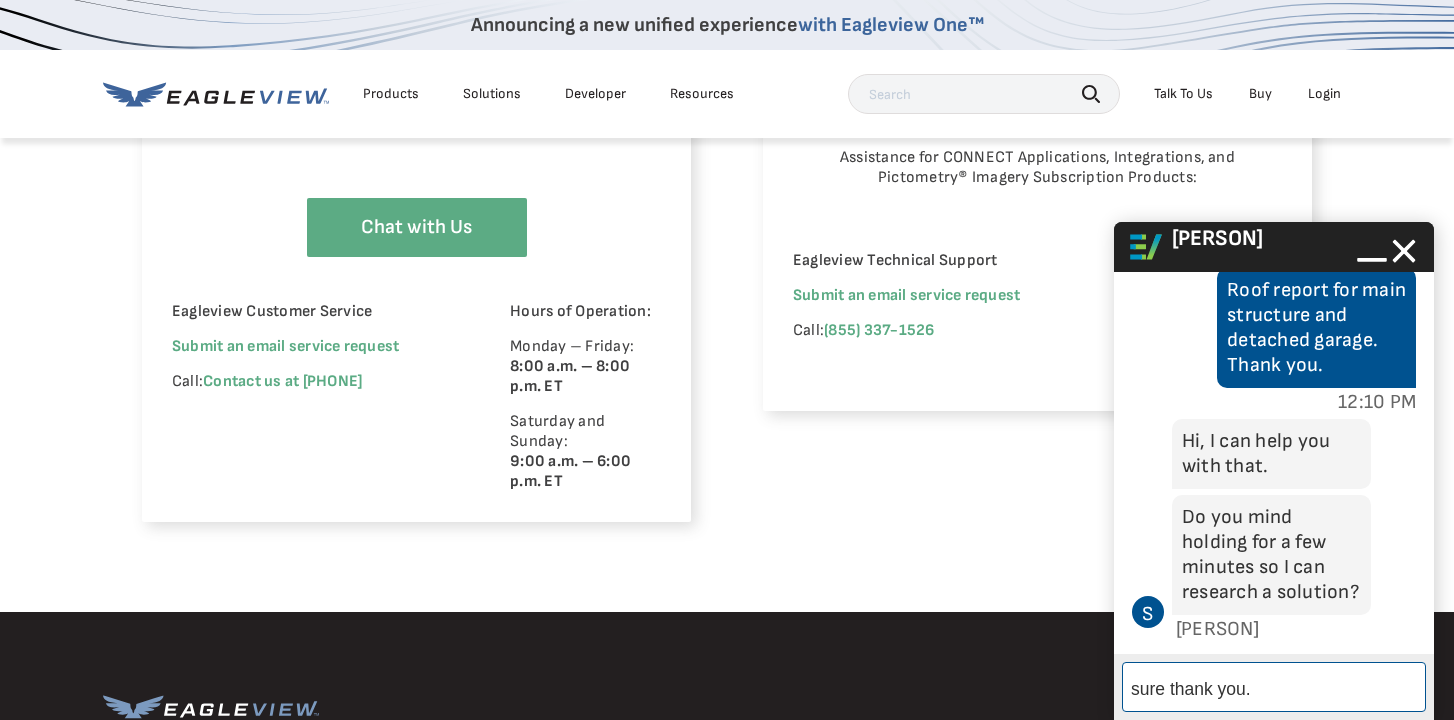 type on "sure thank you." 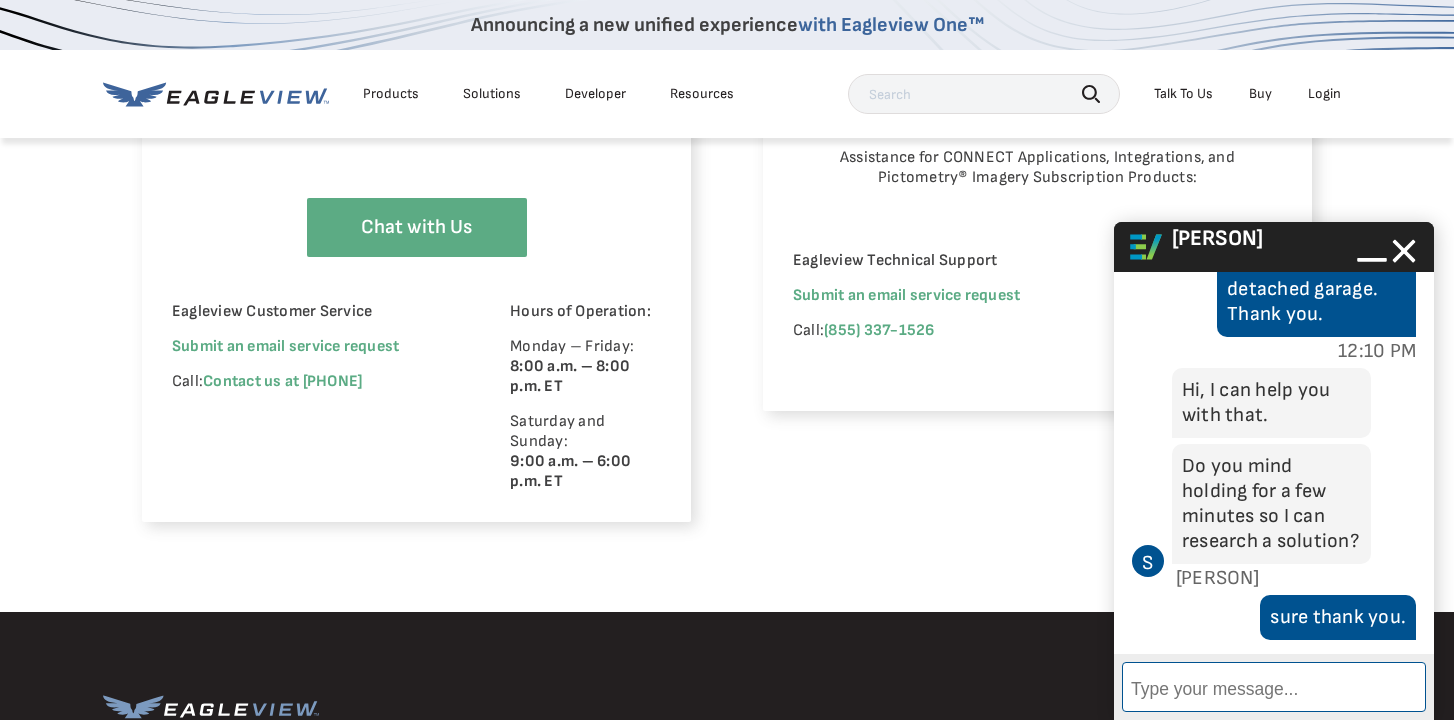 scroll, scrollTop: 1042, scrollLeft: 0, axis: vertical 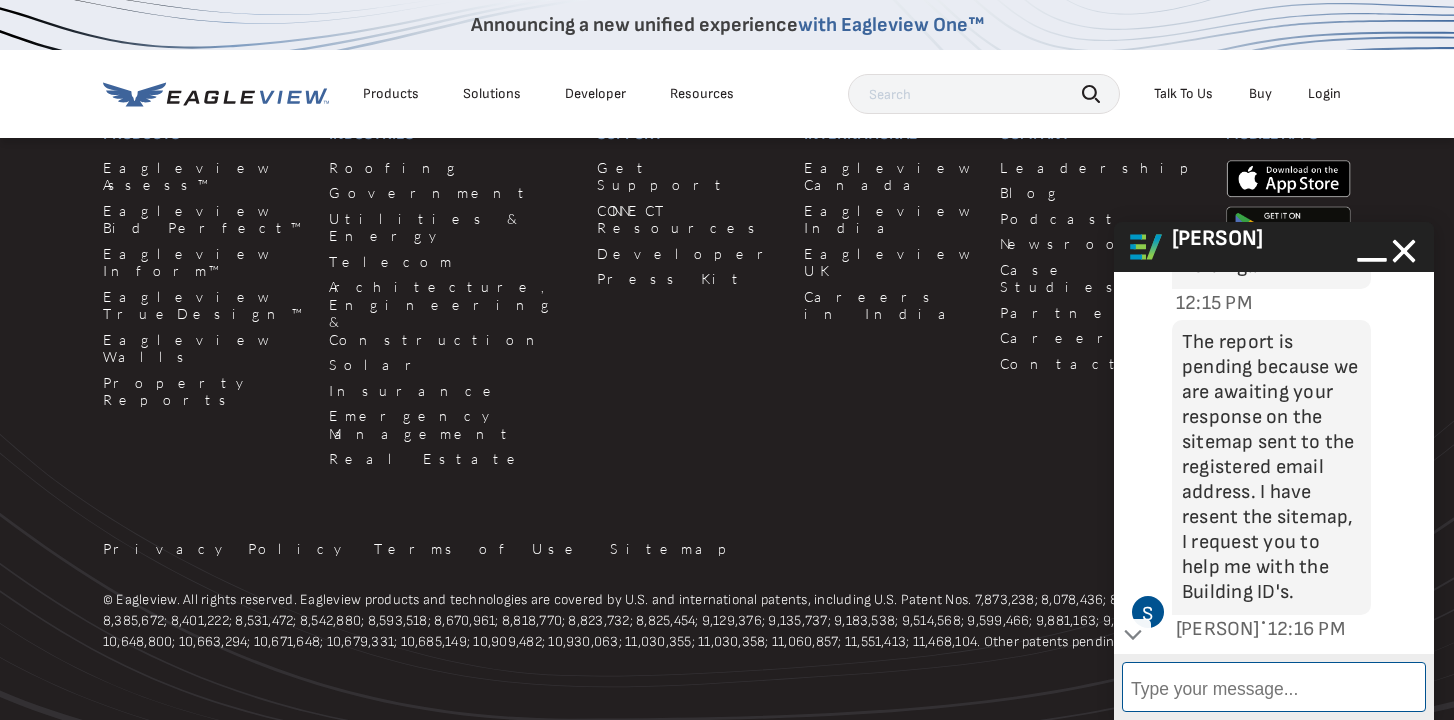 click on "Enter Message" at bounding box center (1274, 687) 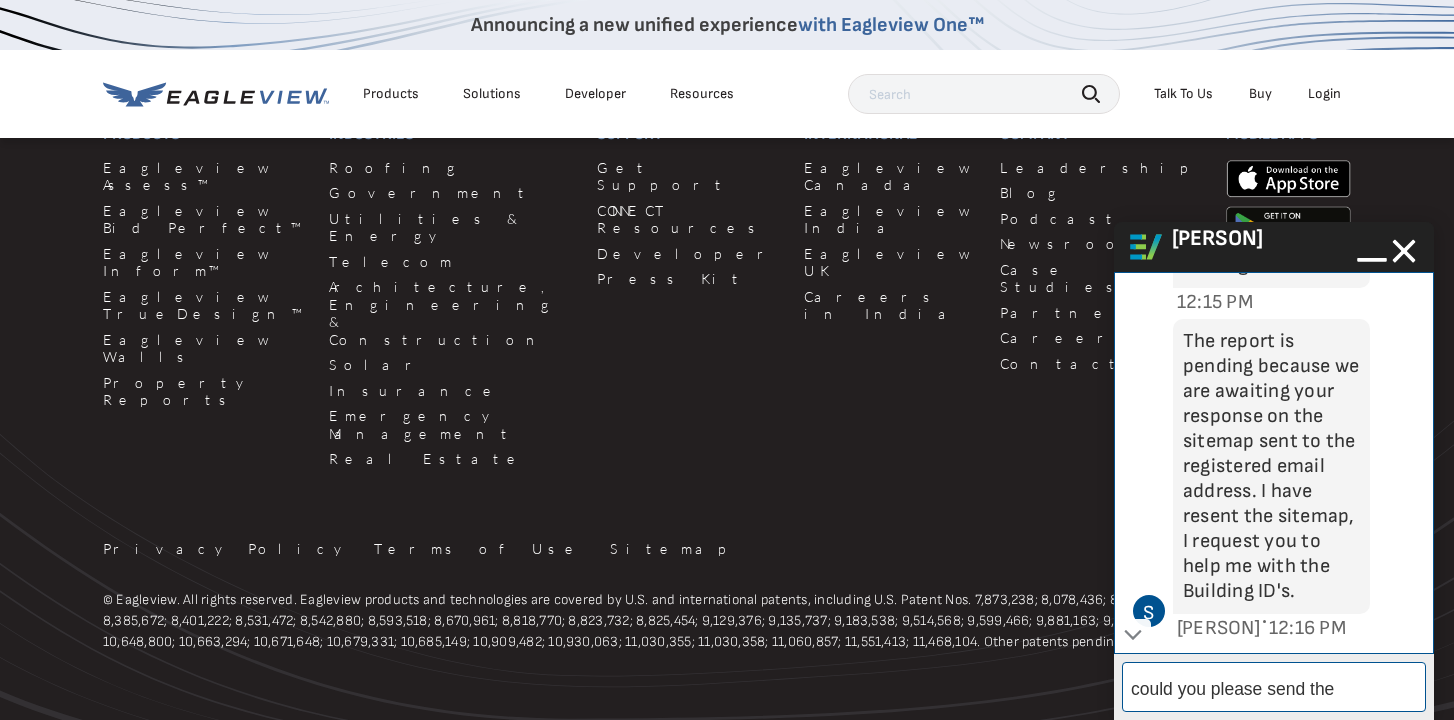 scroll, scrollTop: 1424, scrollLeft: 0, axis: vertical 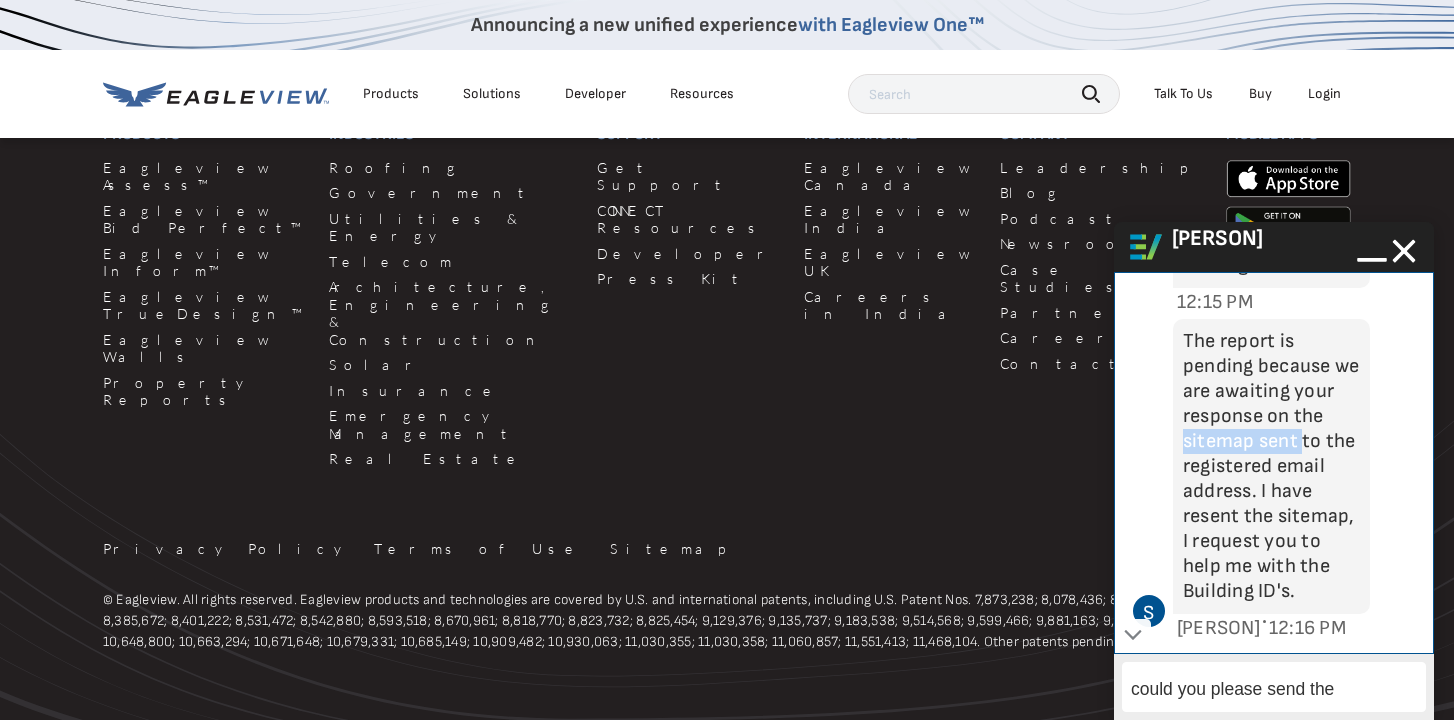 drag, startPoint x: 1219, startPoint y: 514, endPoint x: 1337, endPoint y: 523, distance: 118.34272 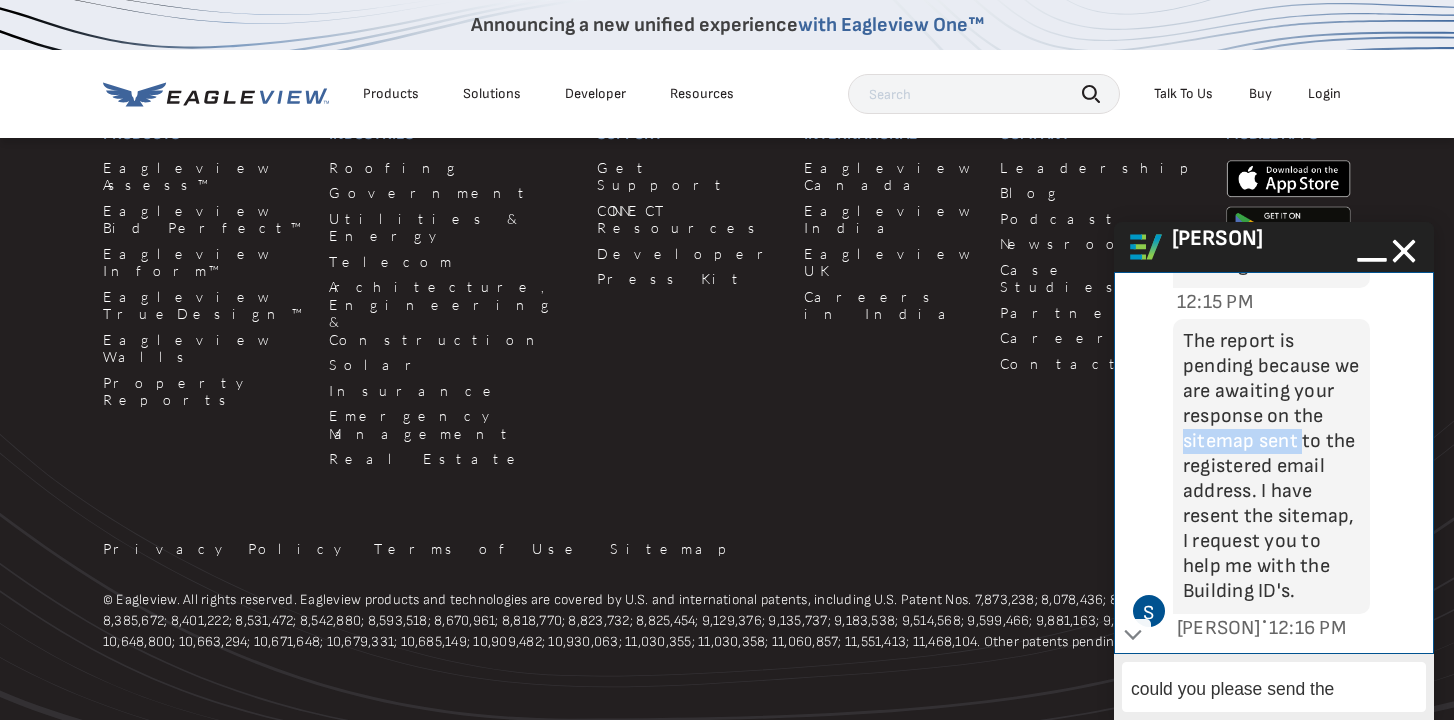 click on "The report is pending because we are awaiting your response on the sitemap sent to the registered email address. I have resent the sitemap, I request you to help me with the Building ID's." at bounding box center [1271, 466] 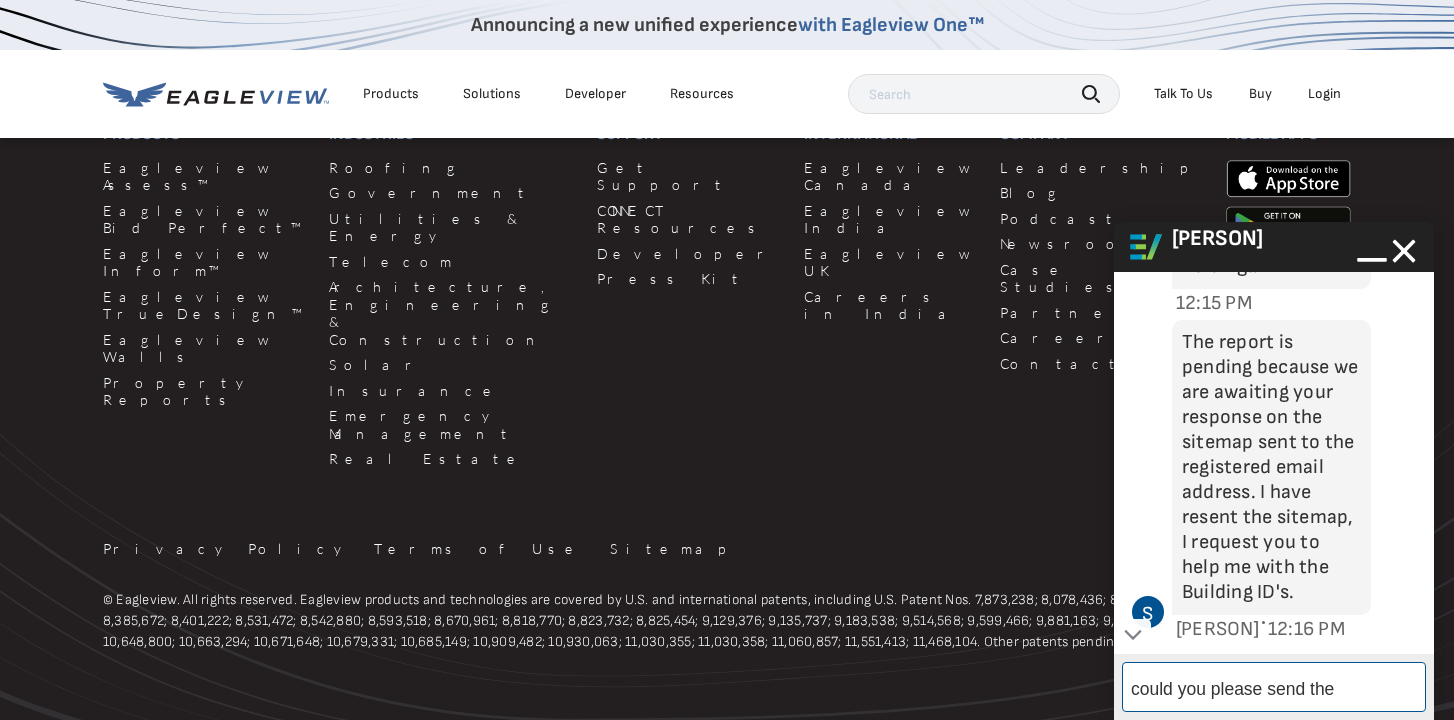 scroll, scrollTop: 1423, scrollLeft: 0, axis: vertical 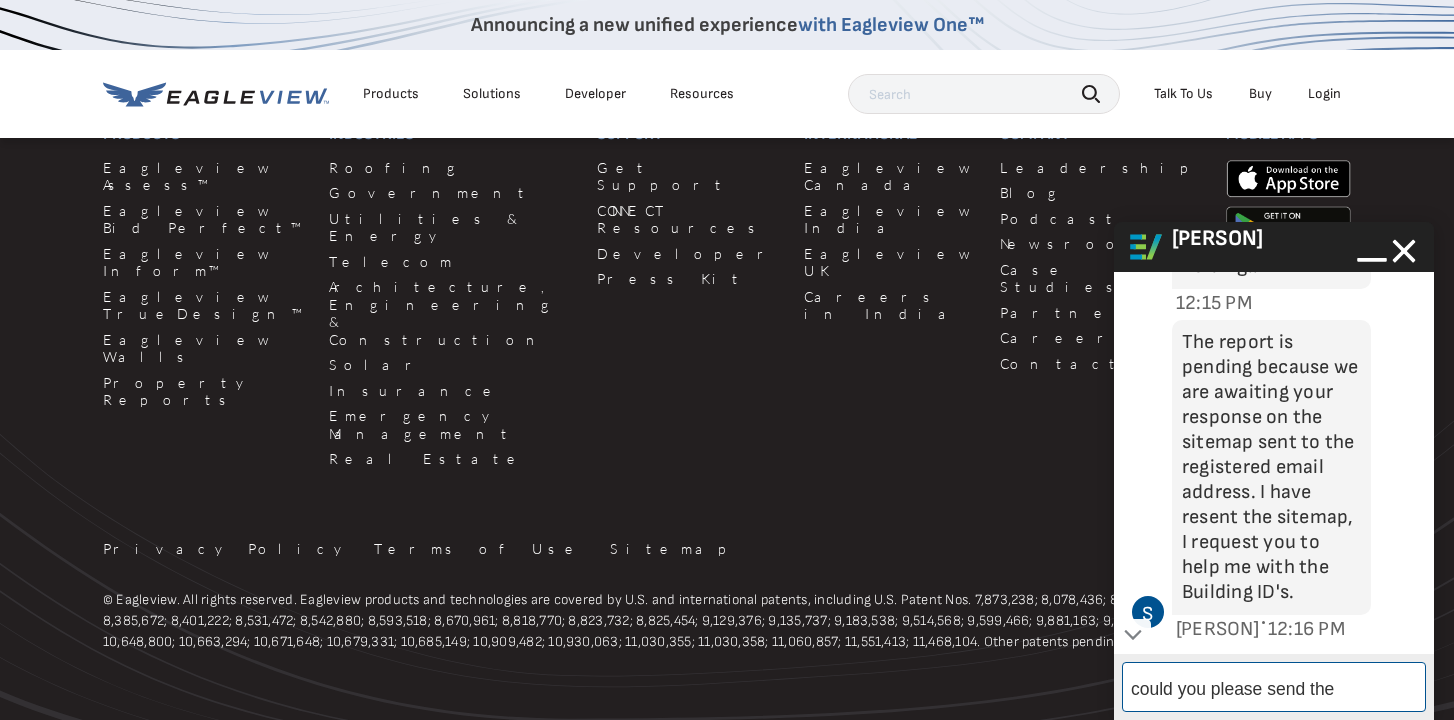 paste on "sitemap sent" 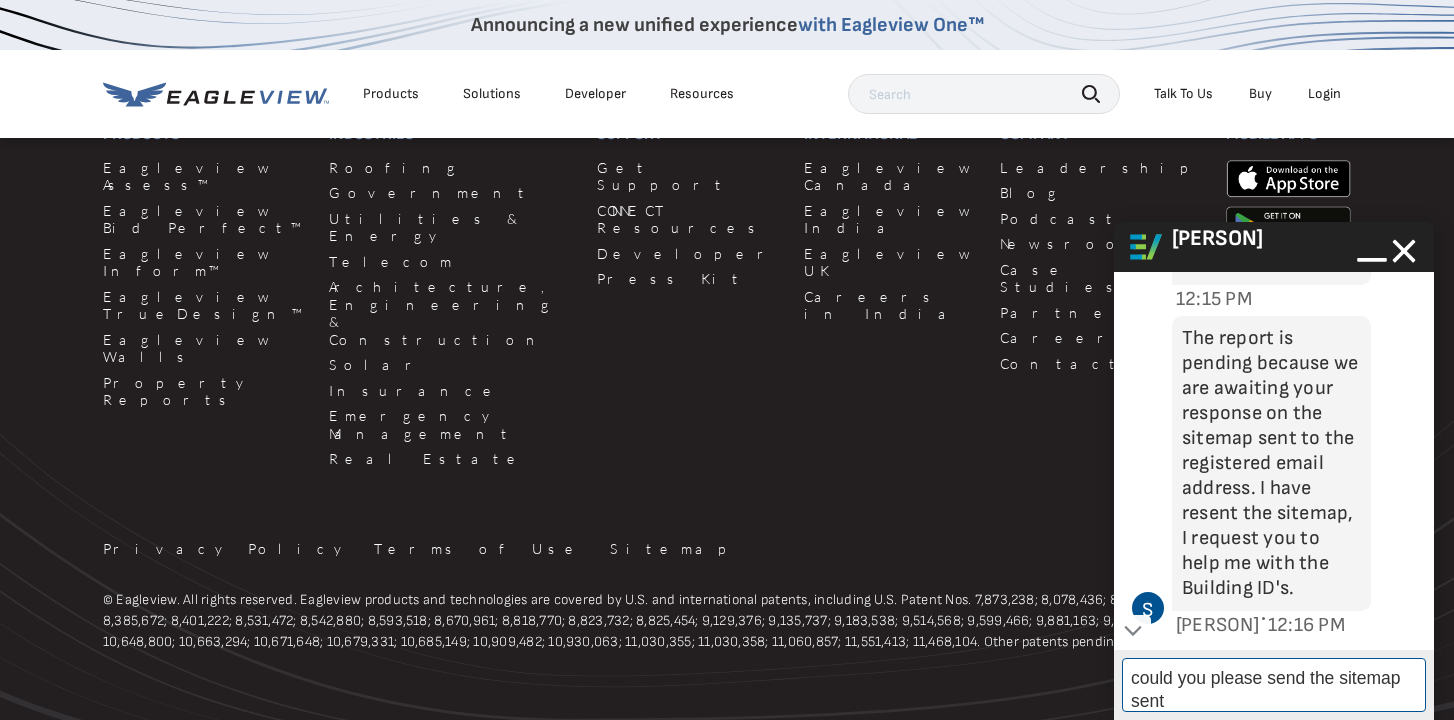 drag, startPoint x: 1190, startPoint y: 695, endPoint x: 1105, endPoint y: 696, distance: 85.00588 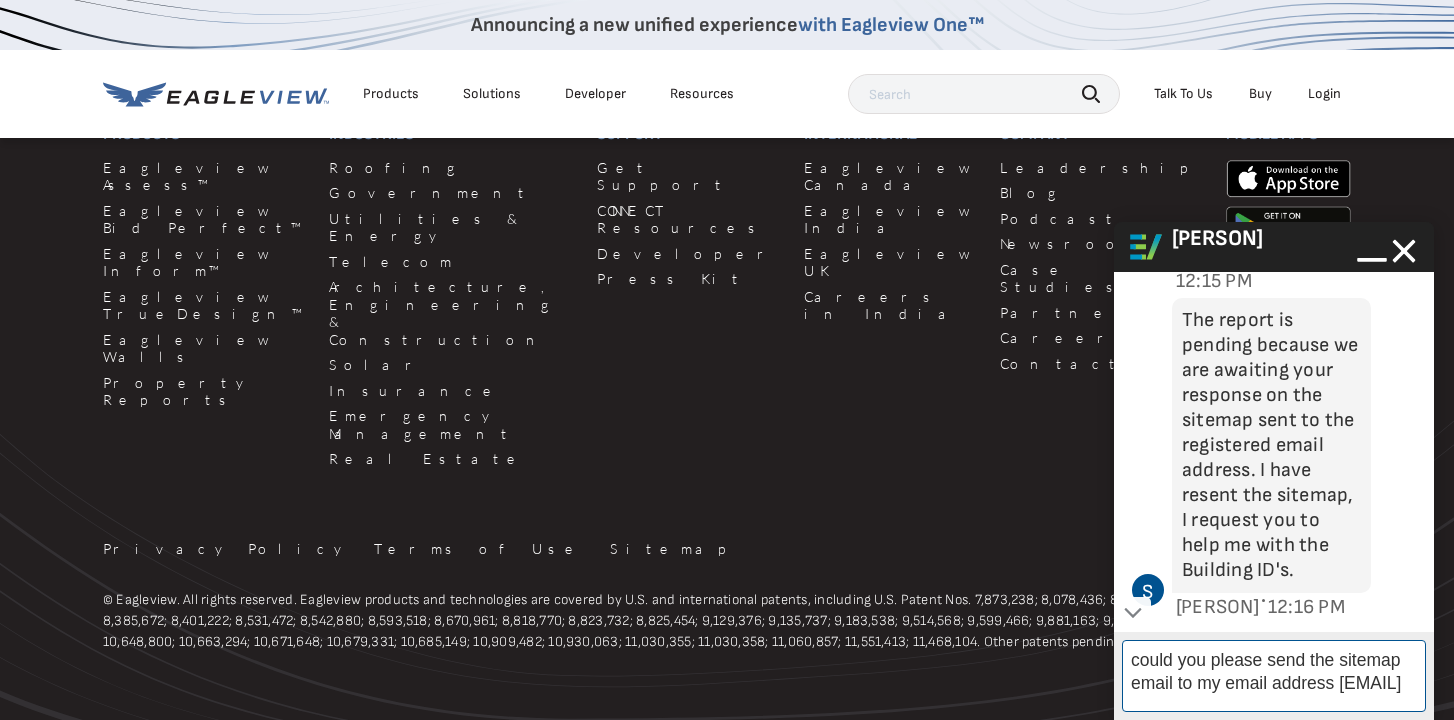 scroll, scrollTop: 14, scrollLeft: 0, axis: vertical 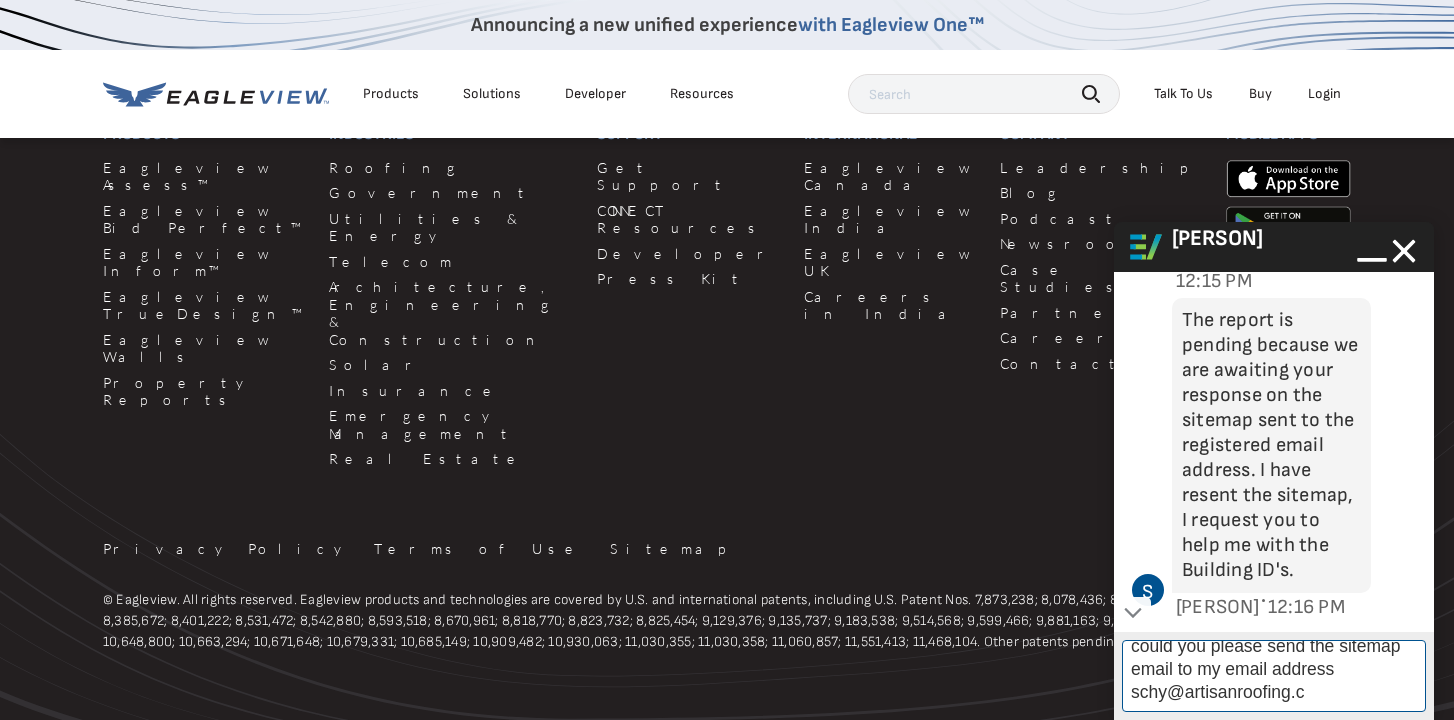 type on "could you please send the sitemap email to my email address [EMAIL]" 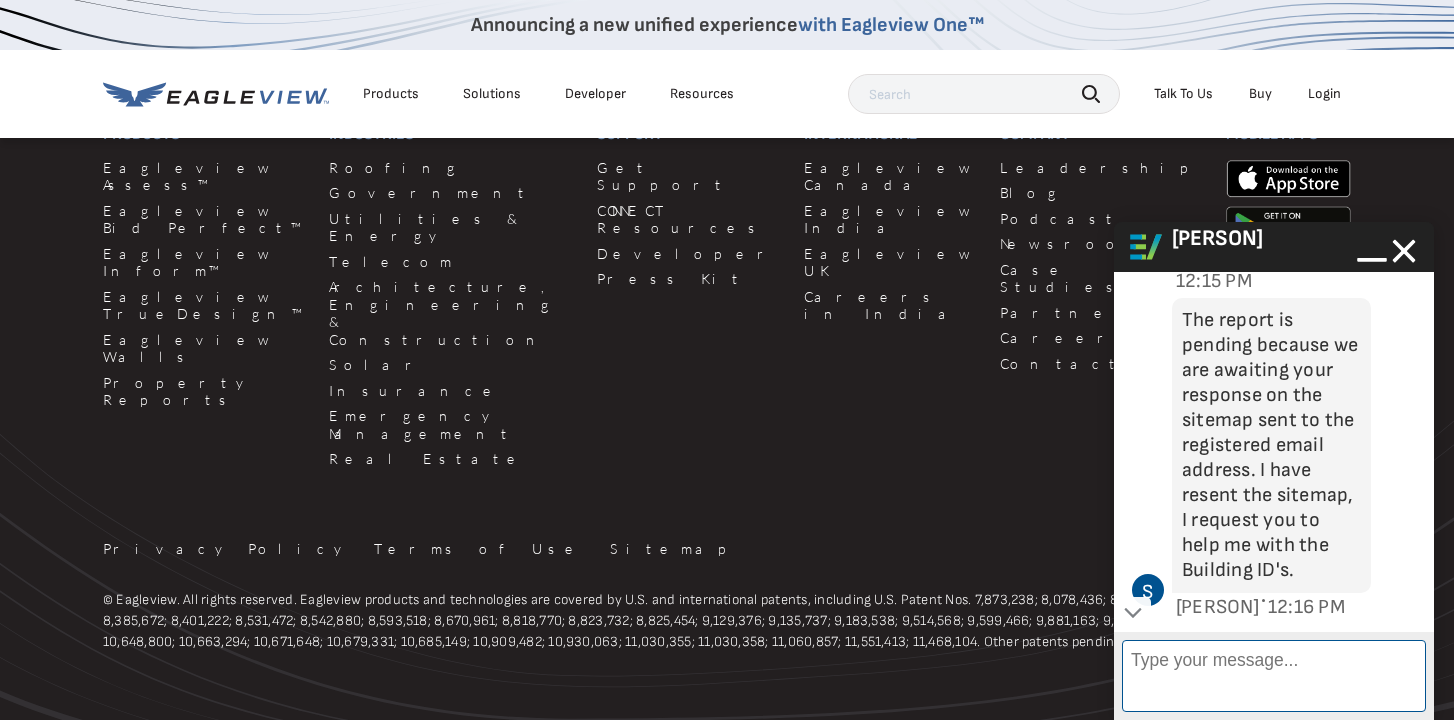 scroll, scrollTop: 5, scrollLeft: 0, axis: vertical 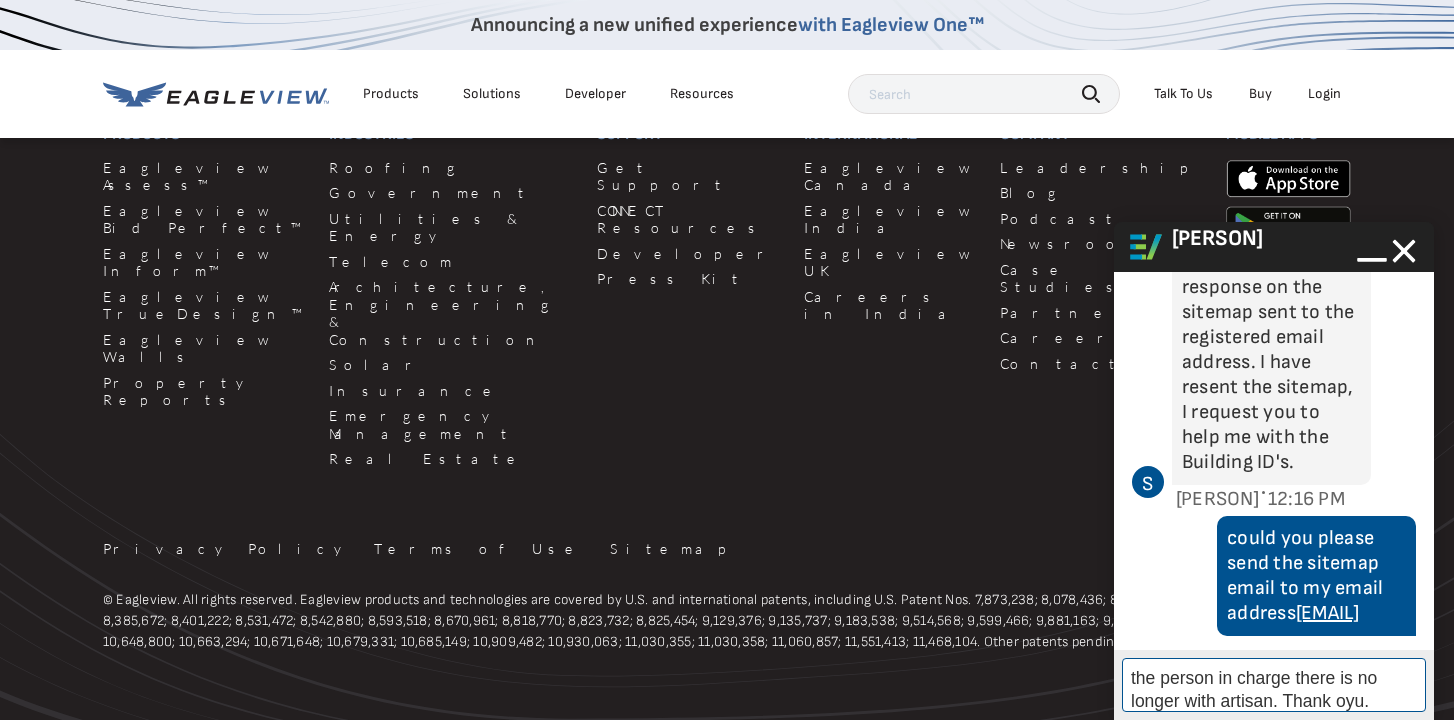 click on "the person in charge there is no longer with artisan. Thank oyu." at bounding box center [1274, 685] 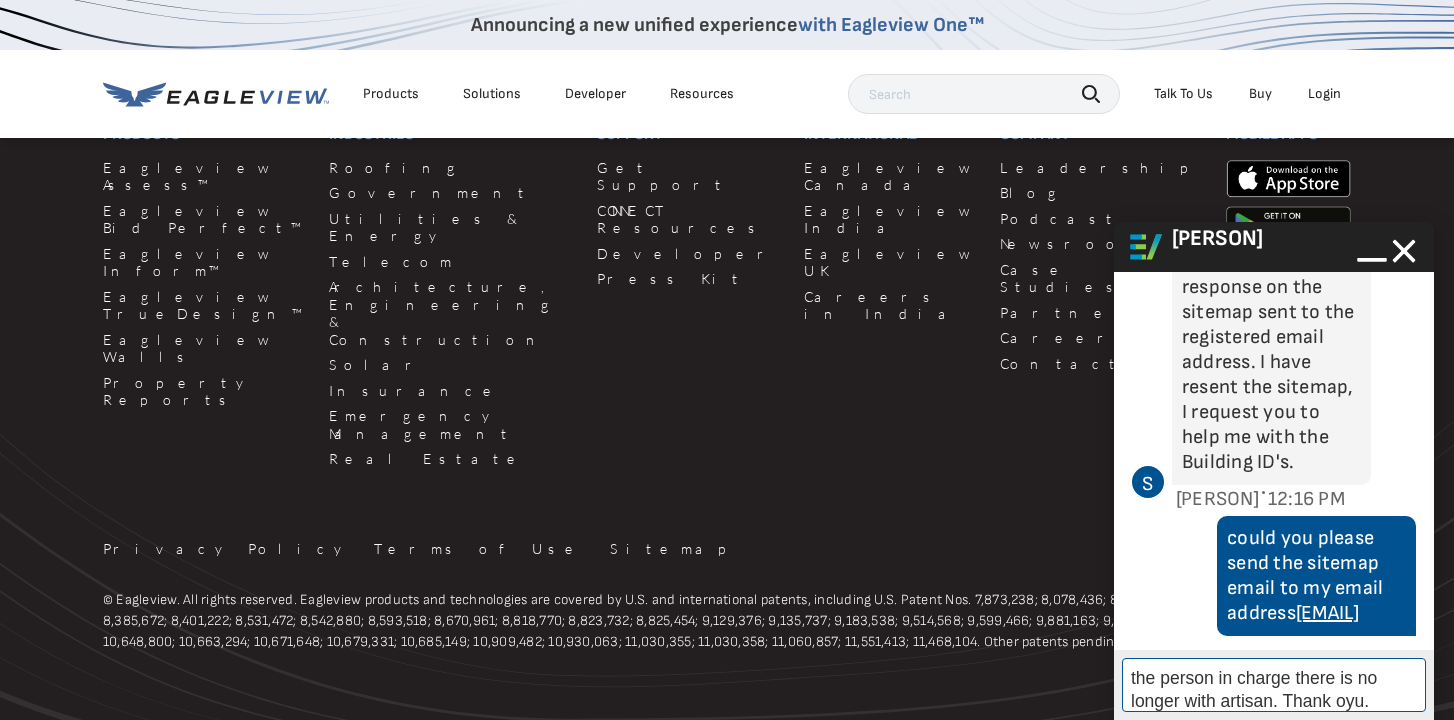 drag, startPoint x: 1296, startPoint y: 679, endPoint x: 1386, endPoint y: 709, distance: 94.86833 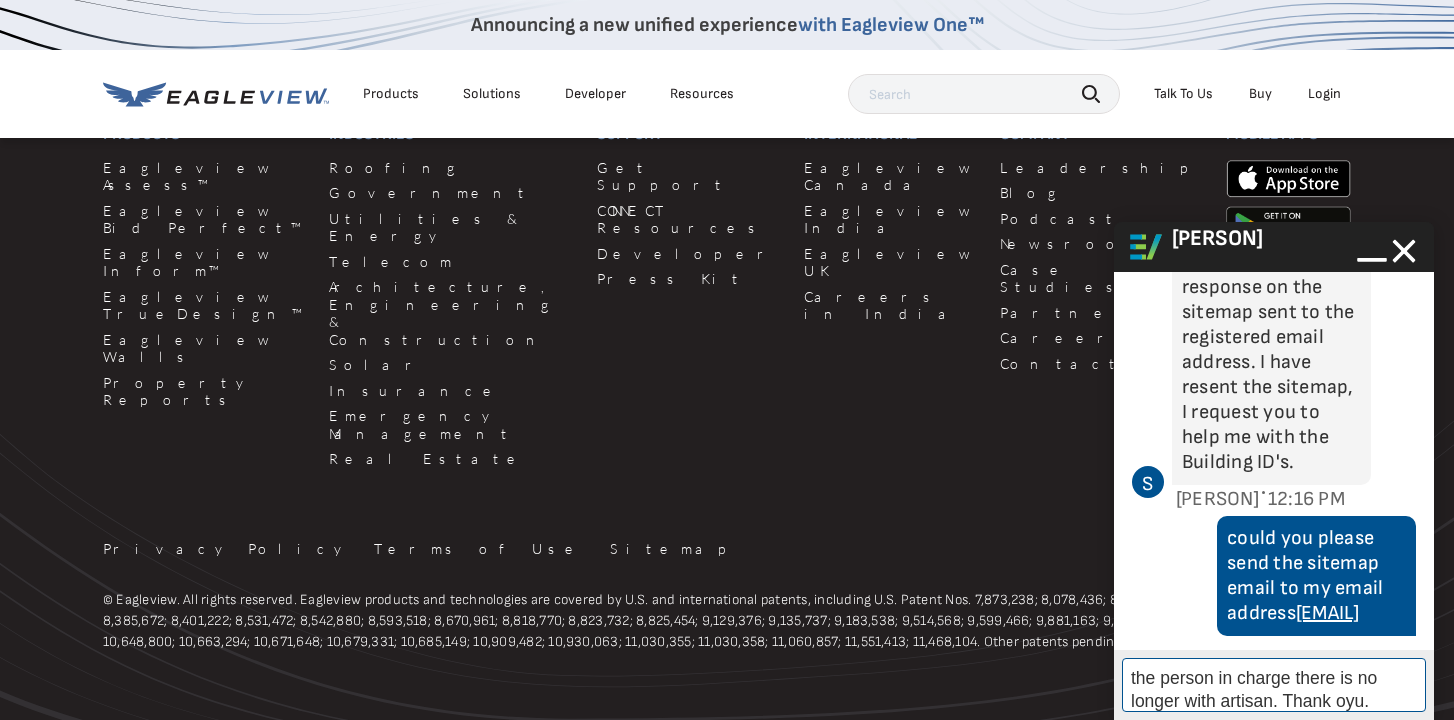 click on "the person in charge there is no longer with artisan. Thank oyu." at bounding box center [1274, 685] 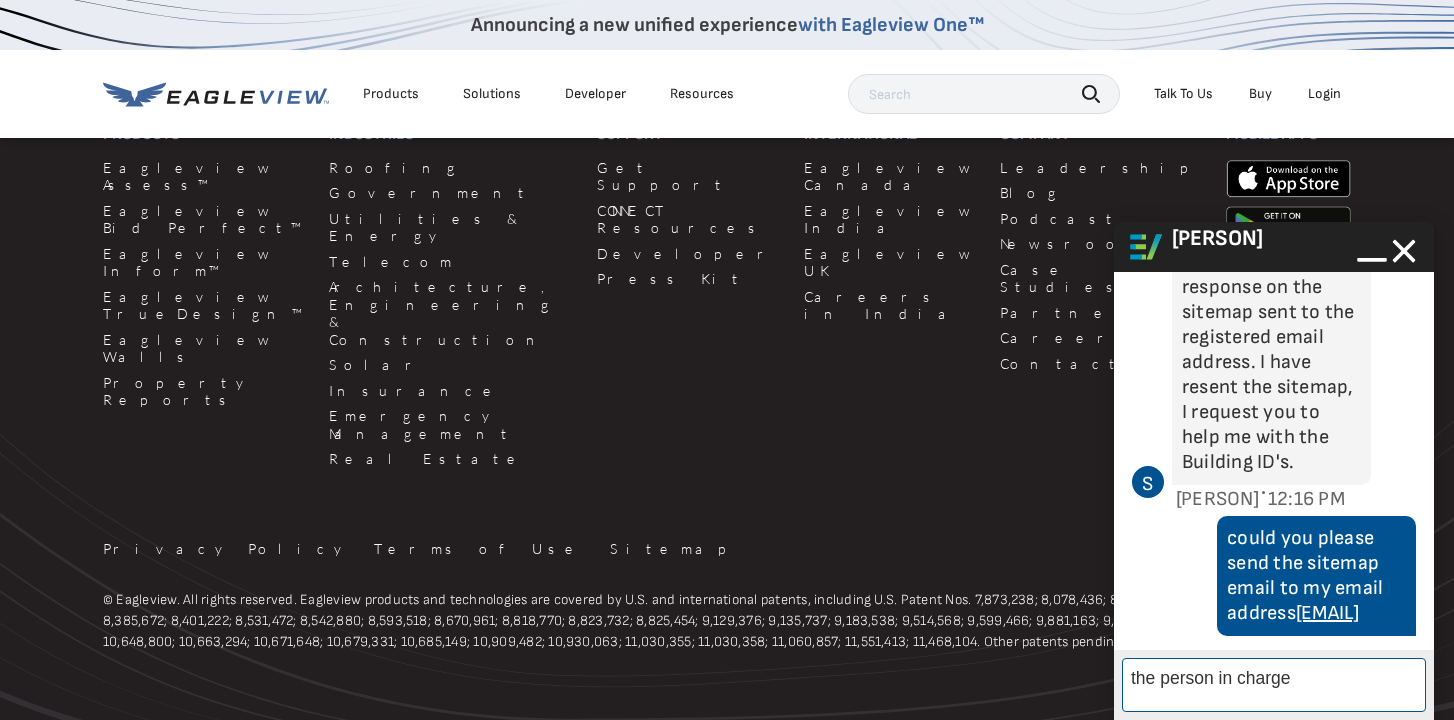 scroll, scrollTop: 1695, scrollLeft: 0, axis: vertical 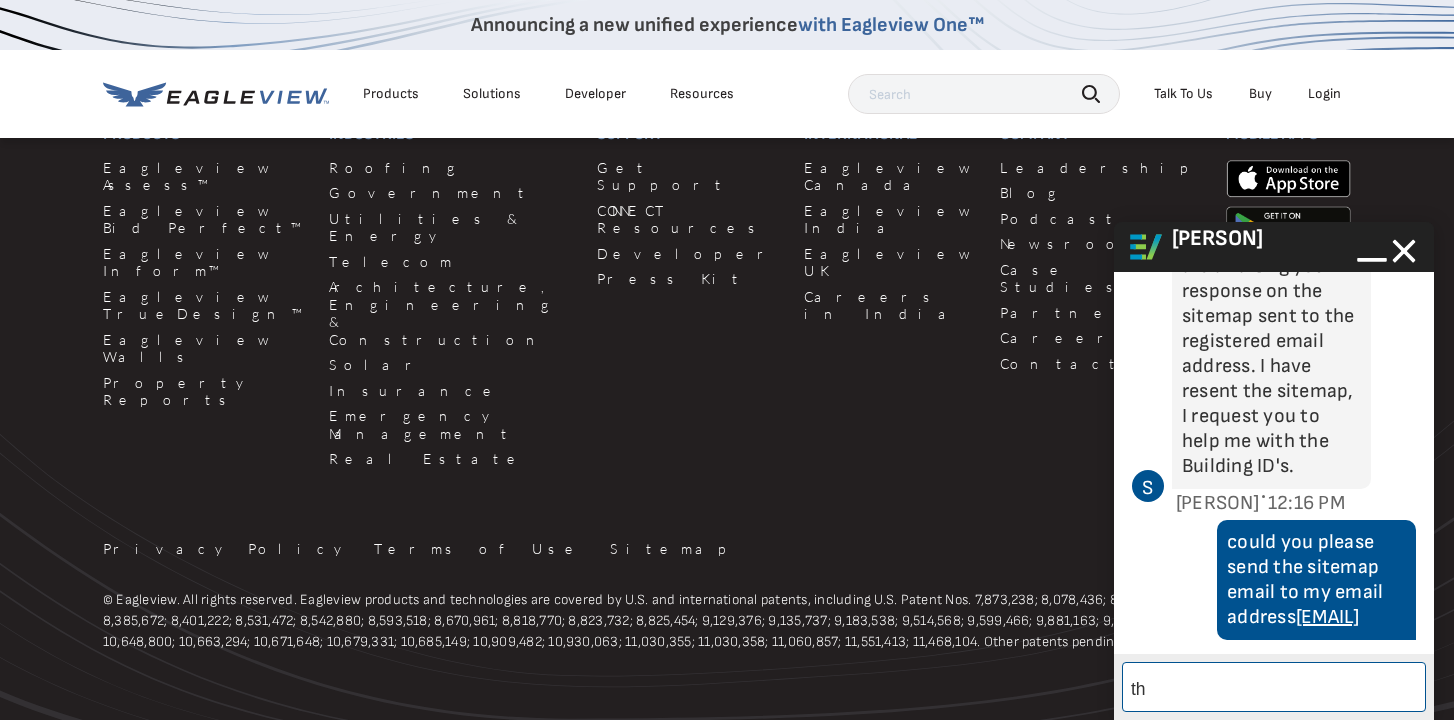 type on "t" 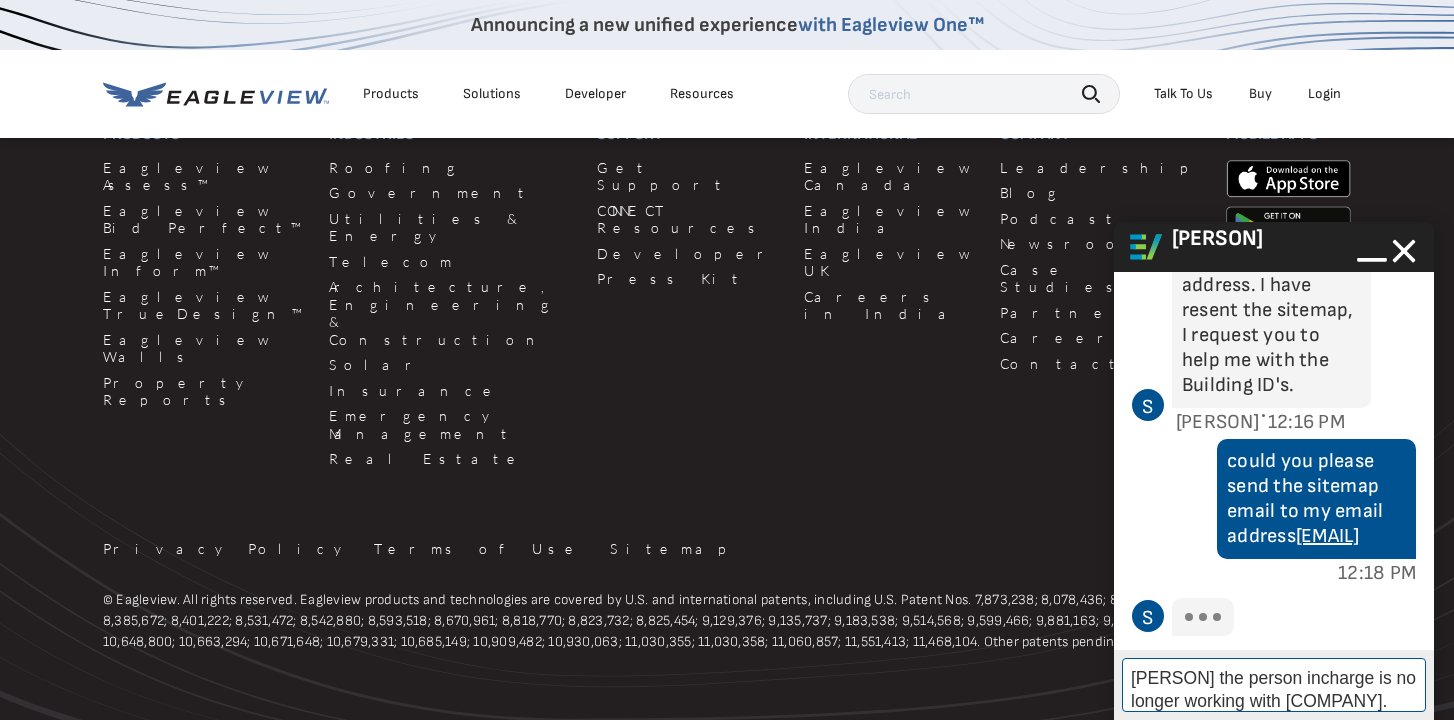 scroll, scrollTop: 1975, scrollLeft: 0, axis: vertical 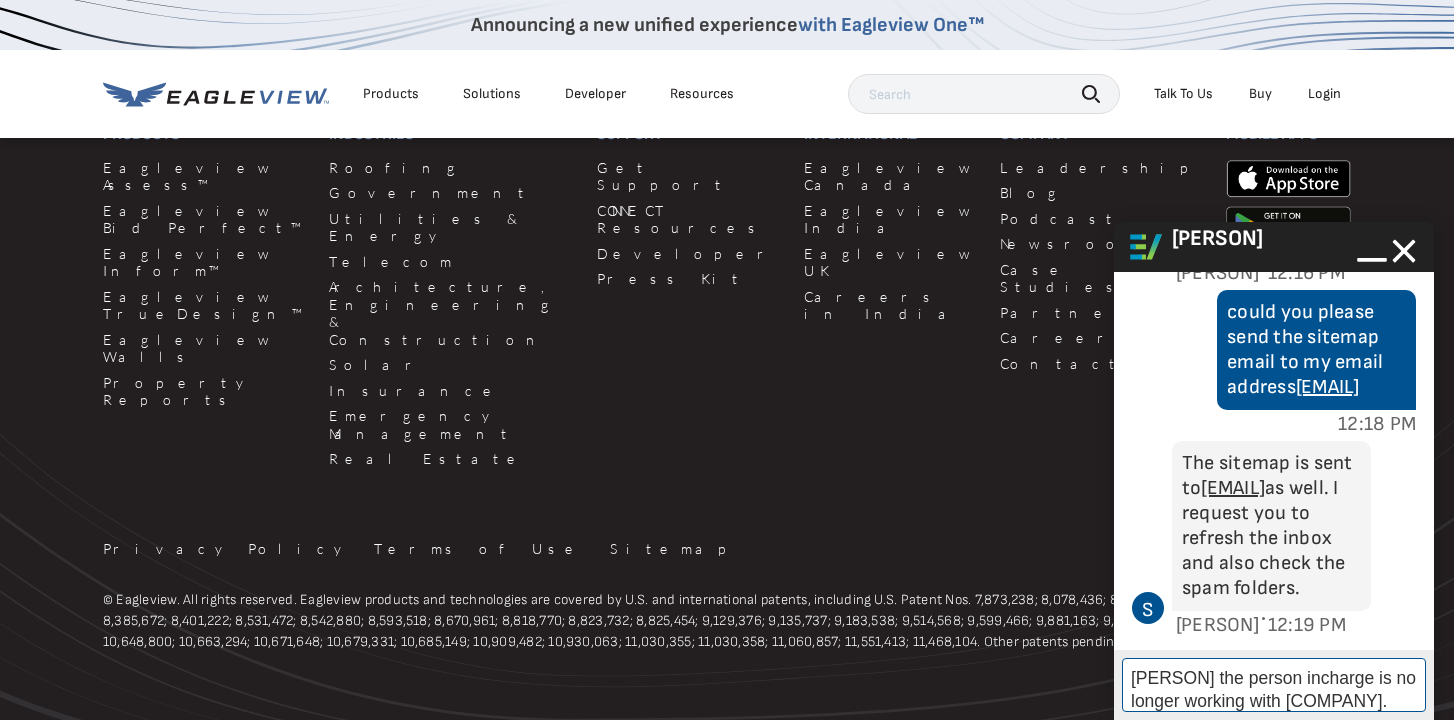 click on "[PERSON] the person incharge is no longer working with [COMPANY]." at bounding box center [1274, 685] 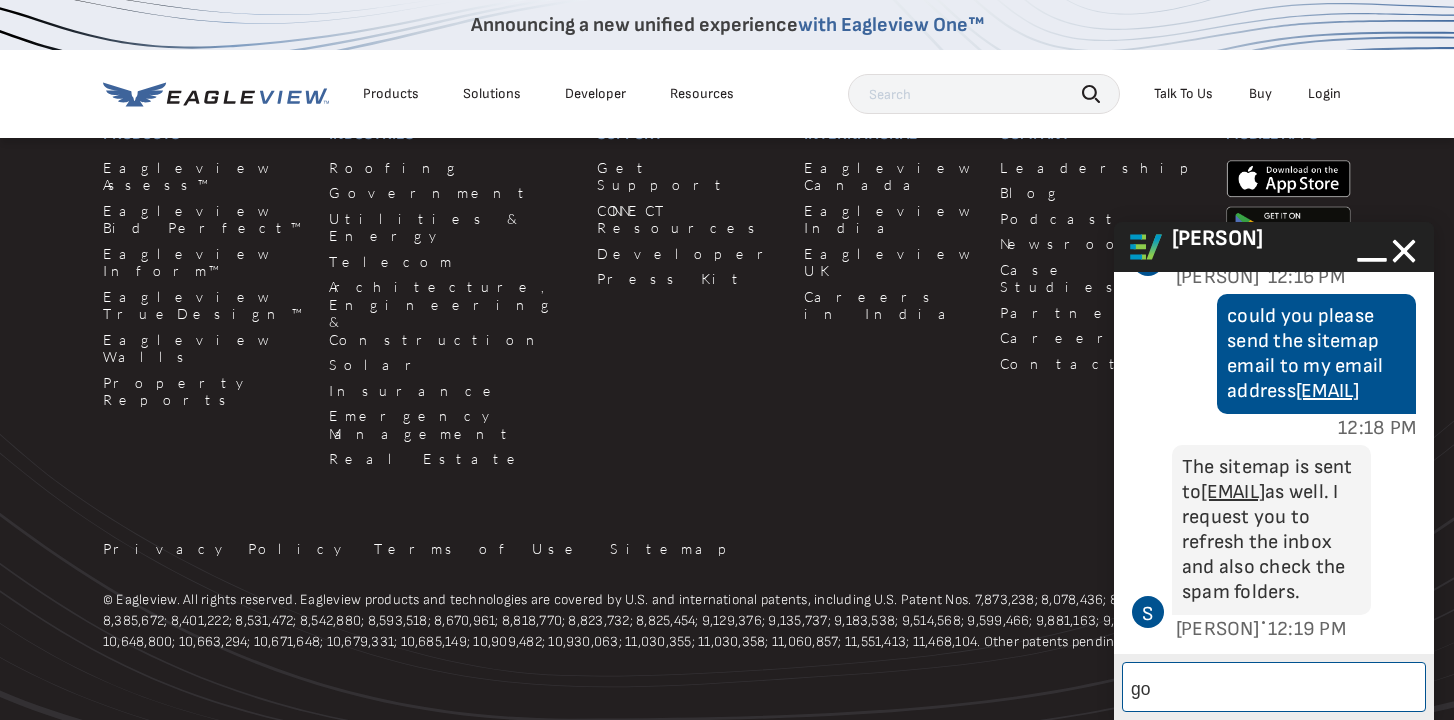 scroll, scrollTop: 1971, scrollLeft: 0, axis: vertical 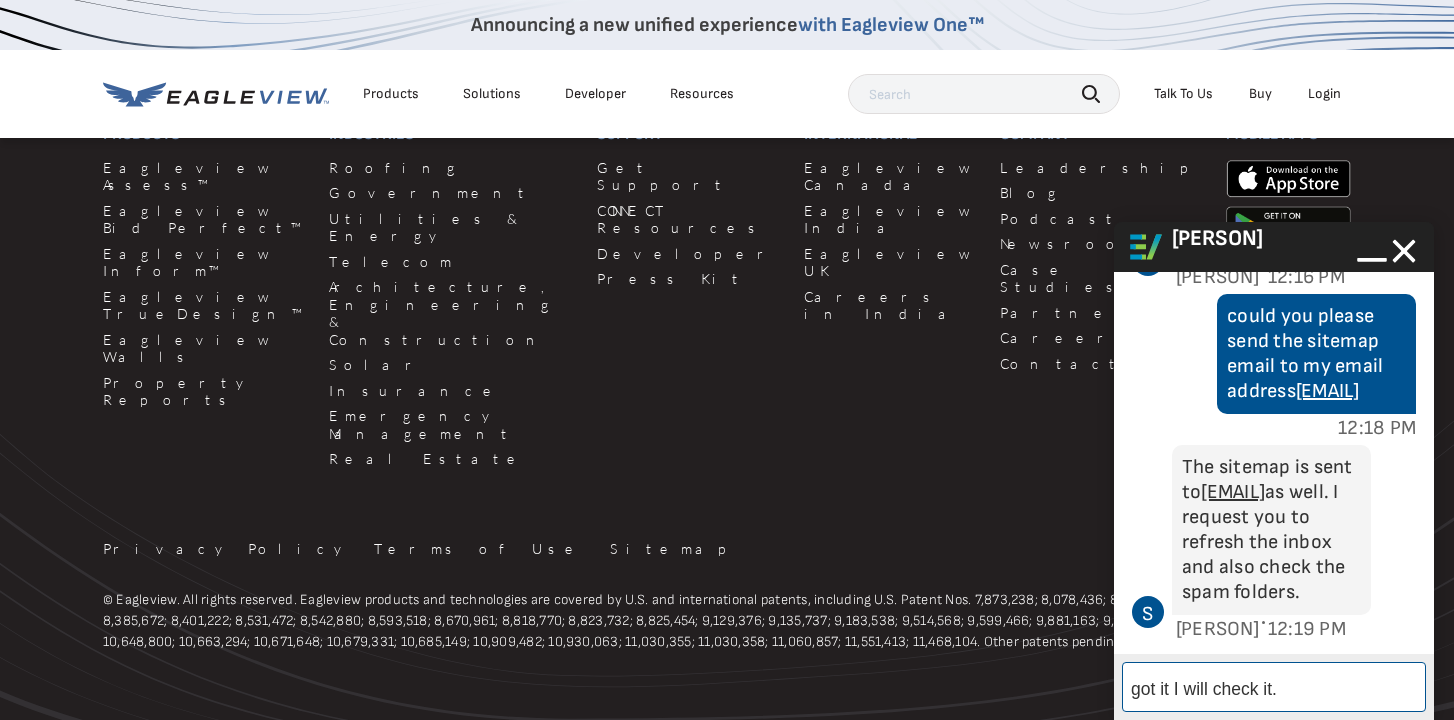 type on "got it I will check it." 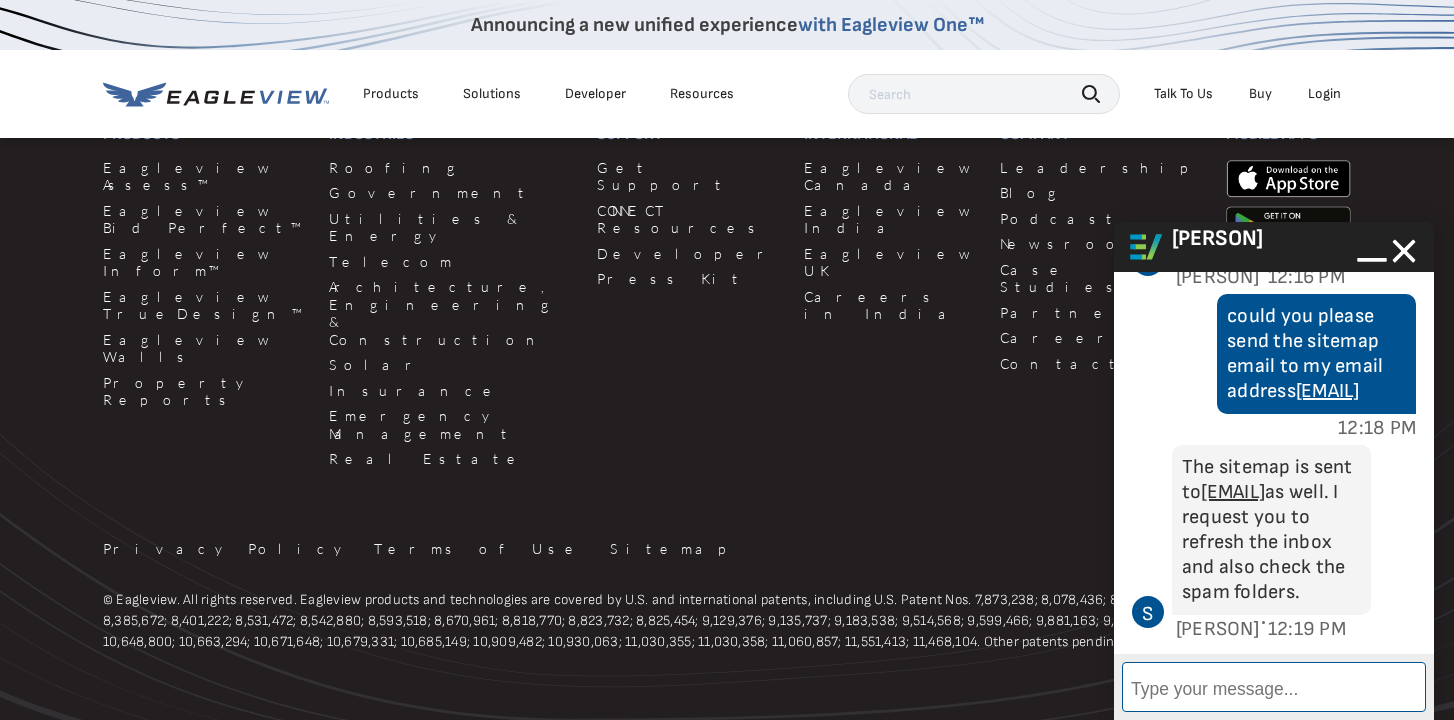 scroll, scrollTop: 2047, scrollLeft: 0, axis: vertical 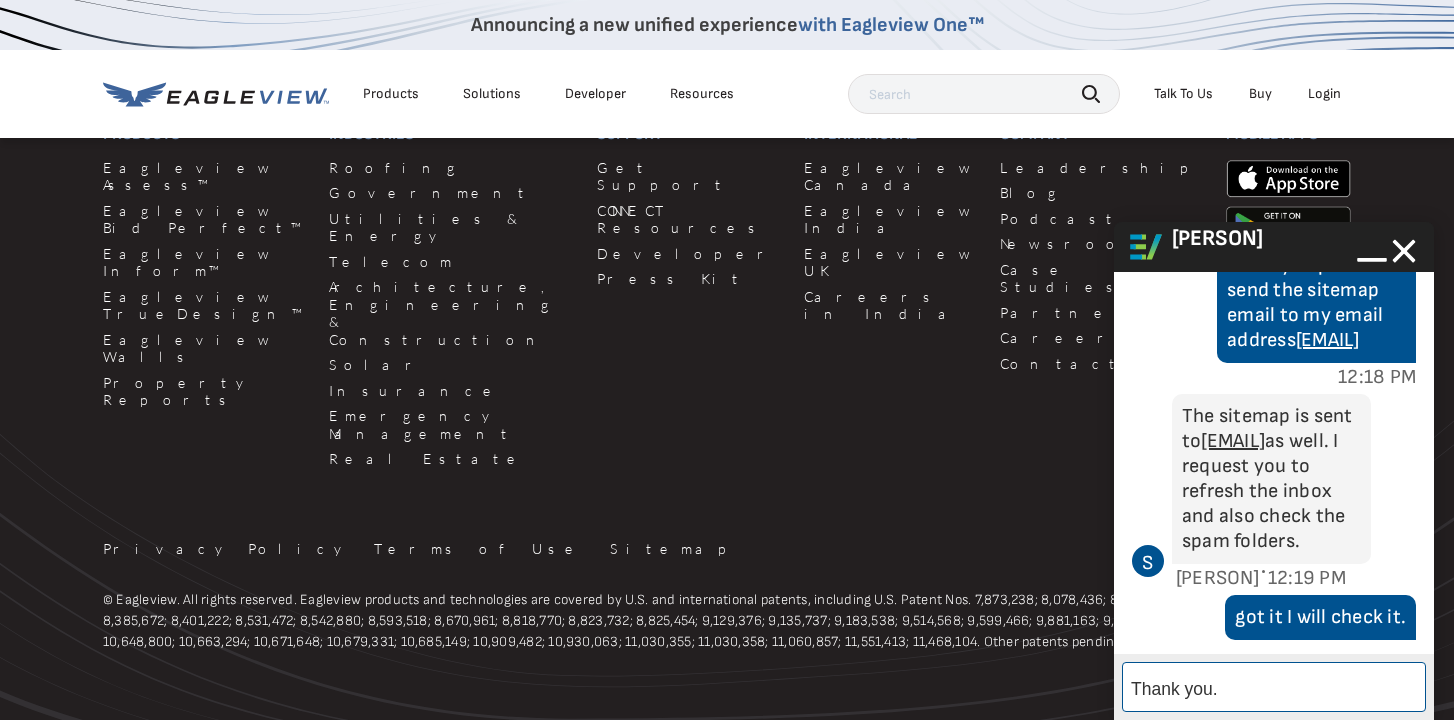 type on "Thank you." 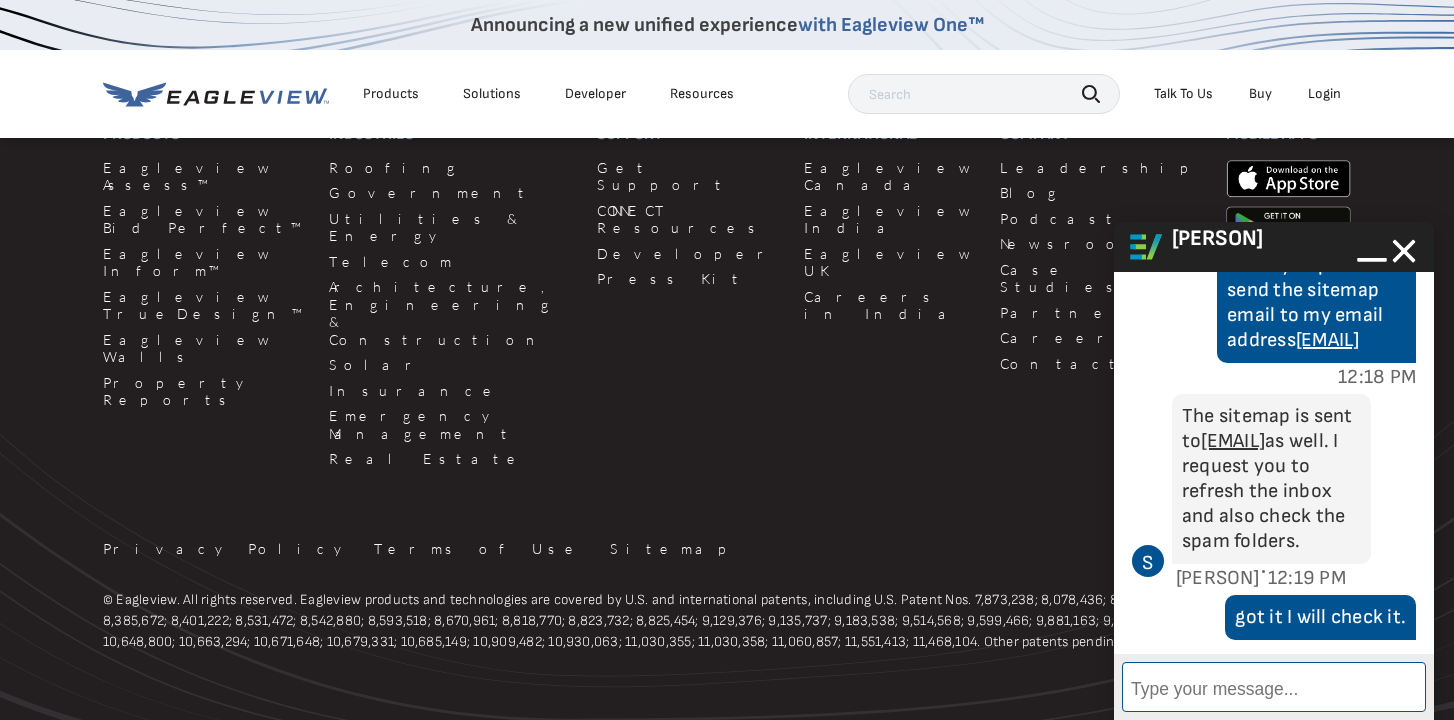 scroll, scrollTop: 2098, scrollLeft: 0, axis: vertical 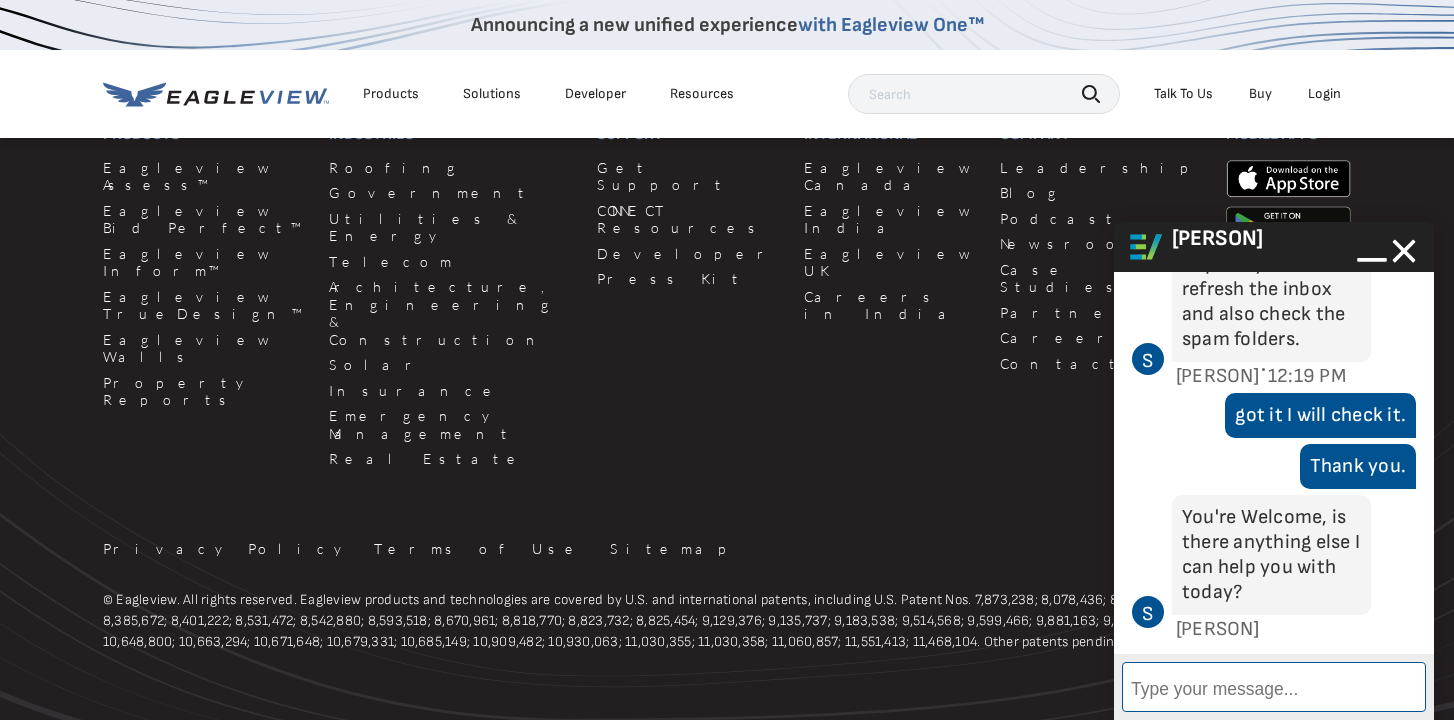 click on "Enter Message" at bounding box center [1274, 687] 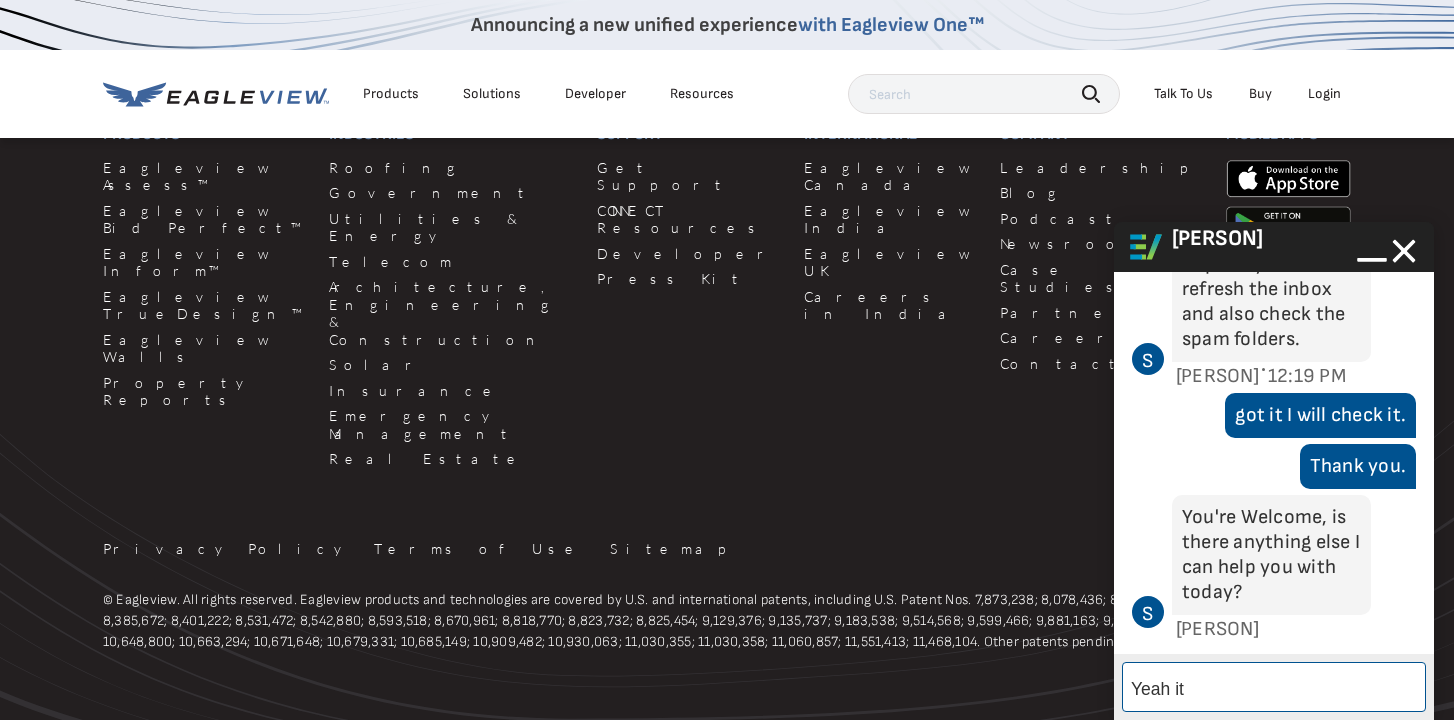 scroll, scrollTop: 2274, scrollLeft: 0, axis: vertical 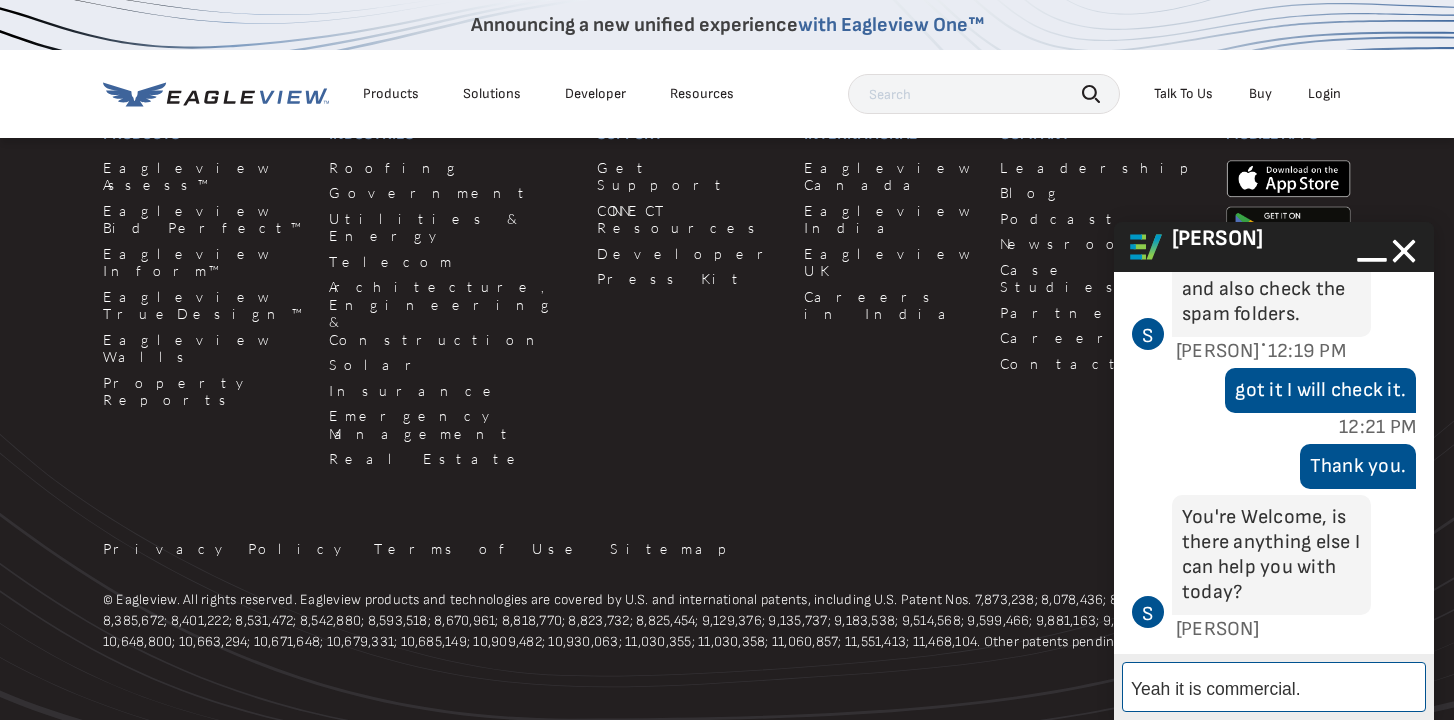 type on "Yeah it is commercial." 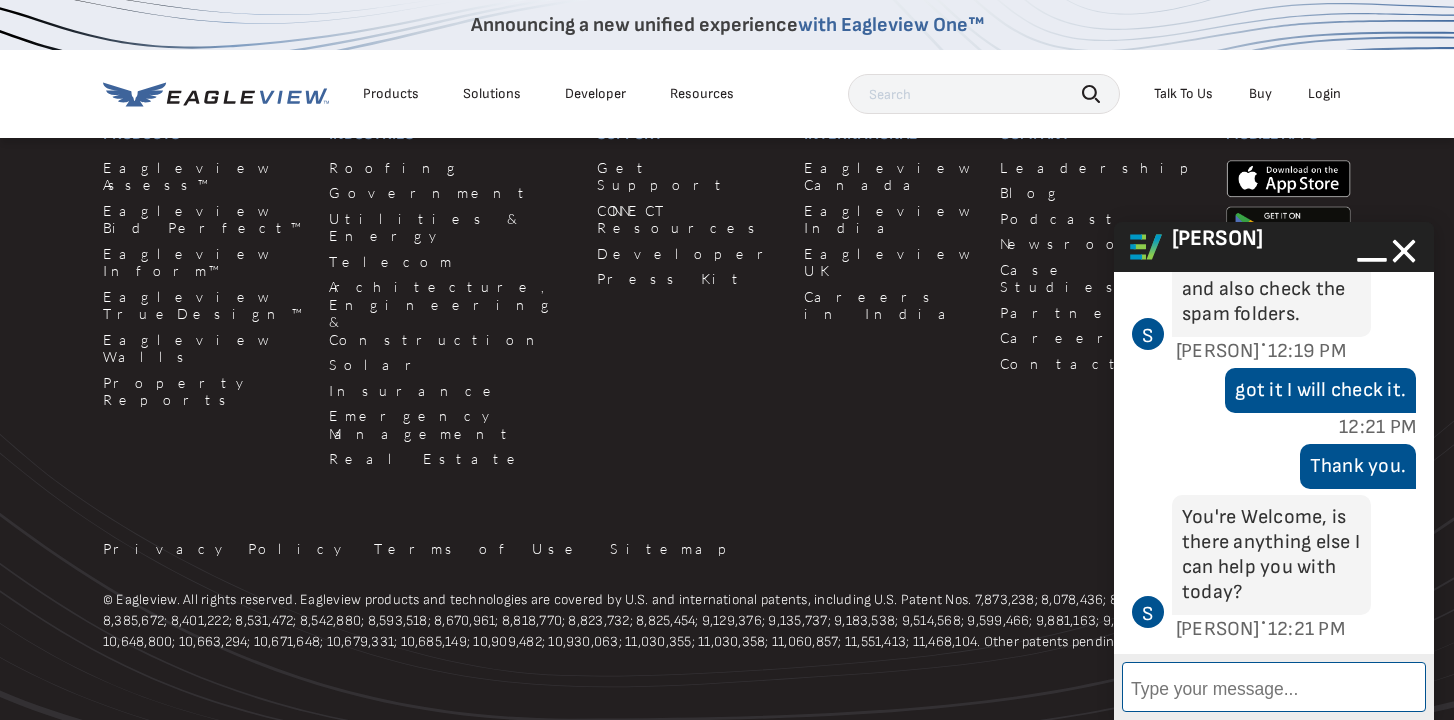 scroll, scrollTop: 2350, scrollLeft: 0, axis: vertical 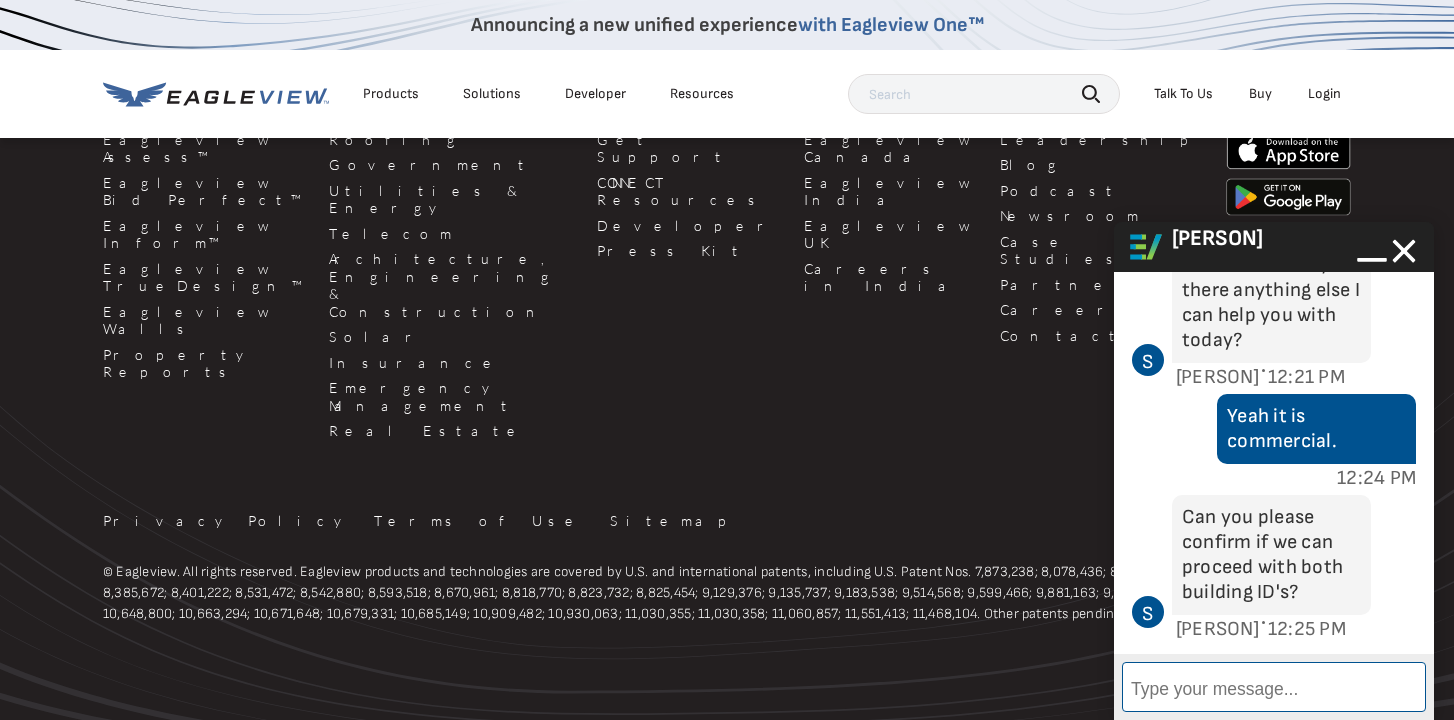 click on "Enter Message" at bounding box center (1274, 687) 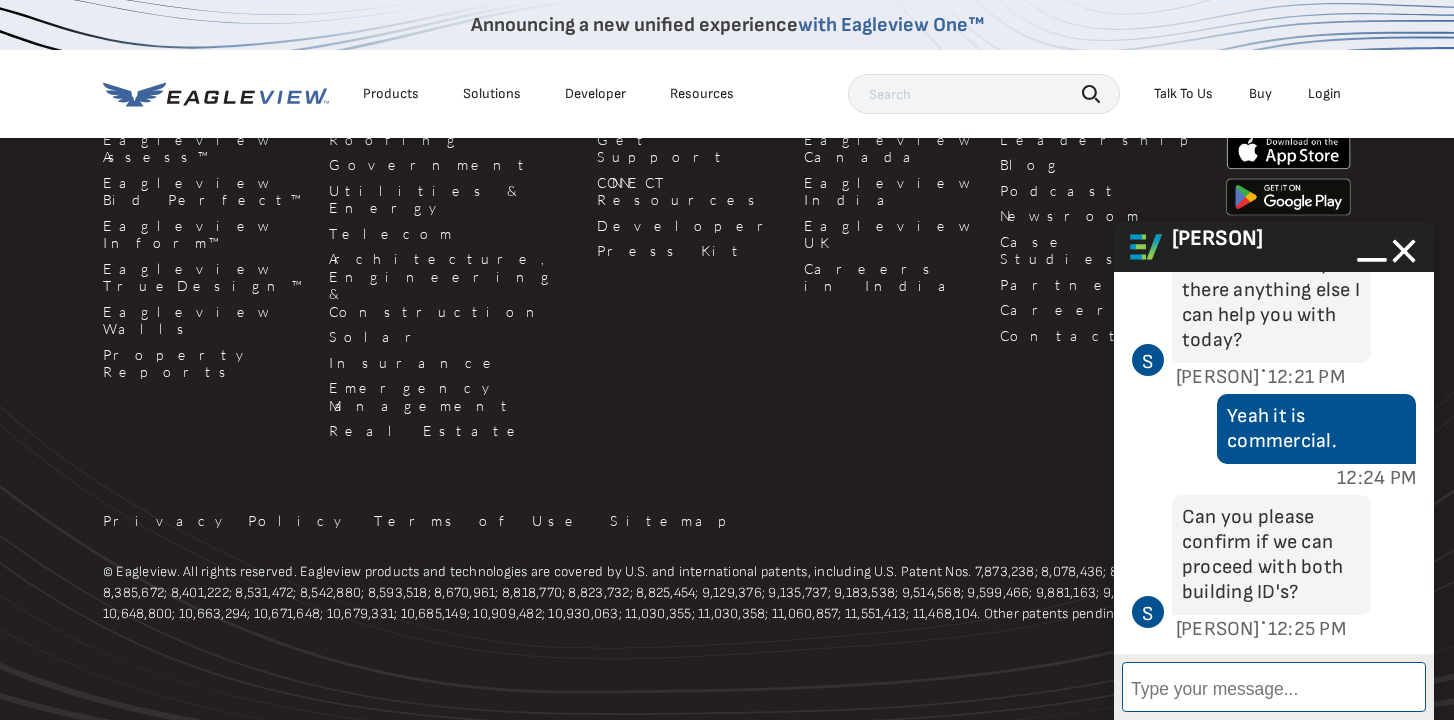 paste on "Good day!
Confirmed – Structure 1 is the main and Structure 2 is the detached building.
We need reports for both the structures. Thank you." 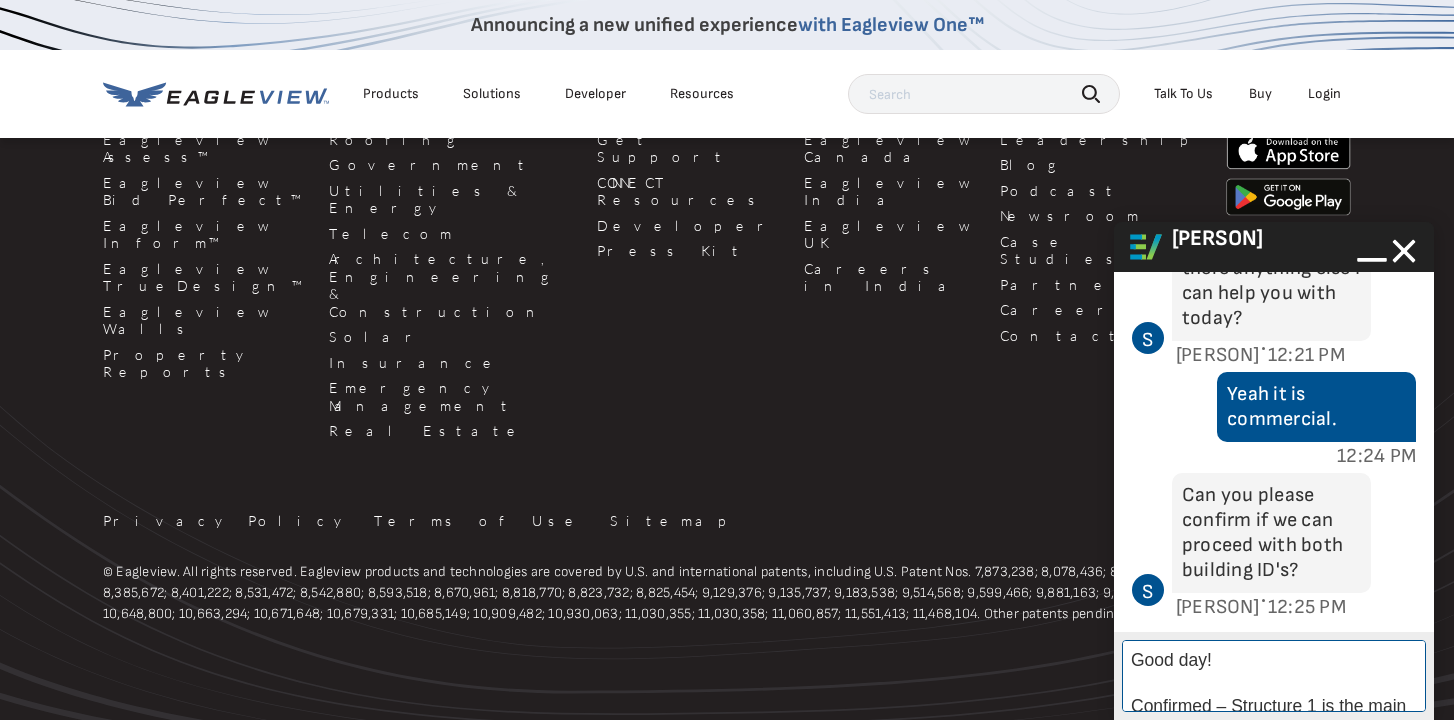 scroll, scrollTop: 128, scrollLeft: 0, axis: vertical 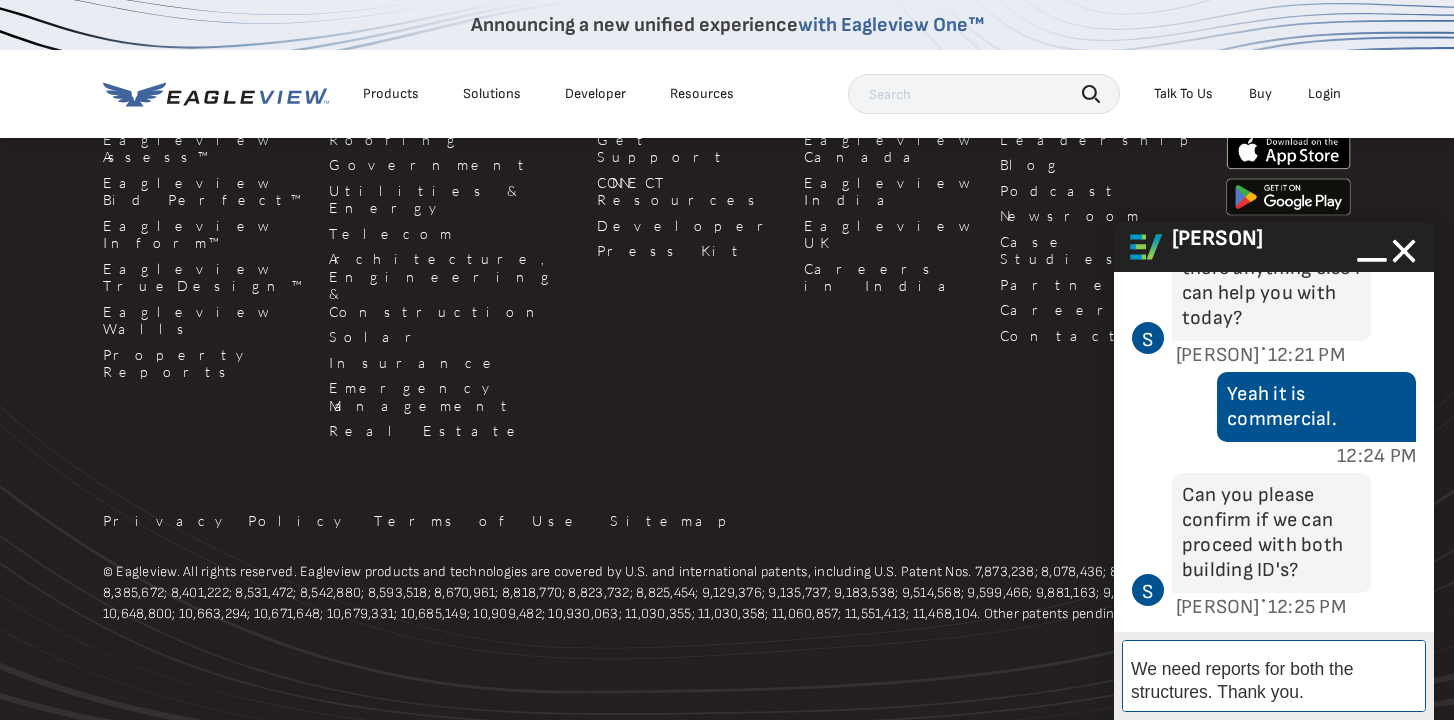 click on "Confirmed – Structure 1 is the main and Structure 2 is the detached building.
We need reports for both the structures. Thank you." at bounding box center [1274, 676] 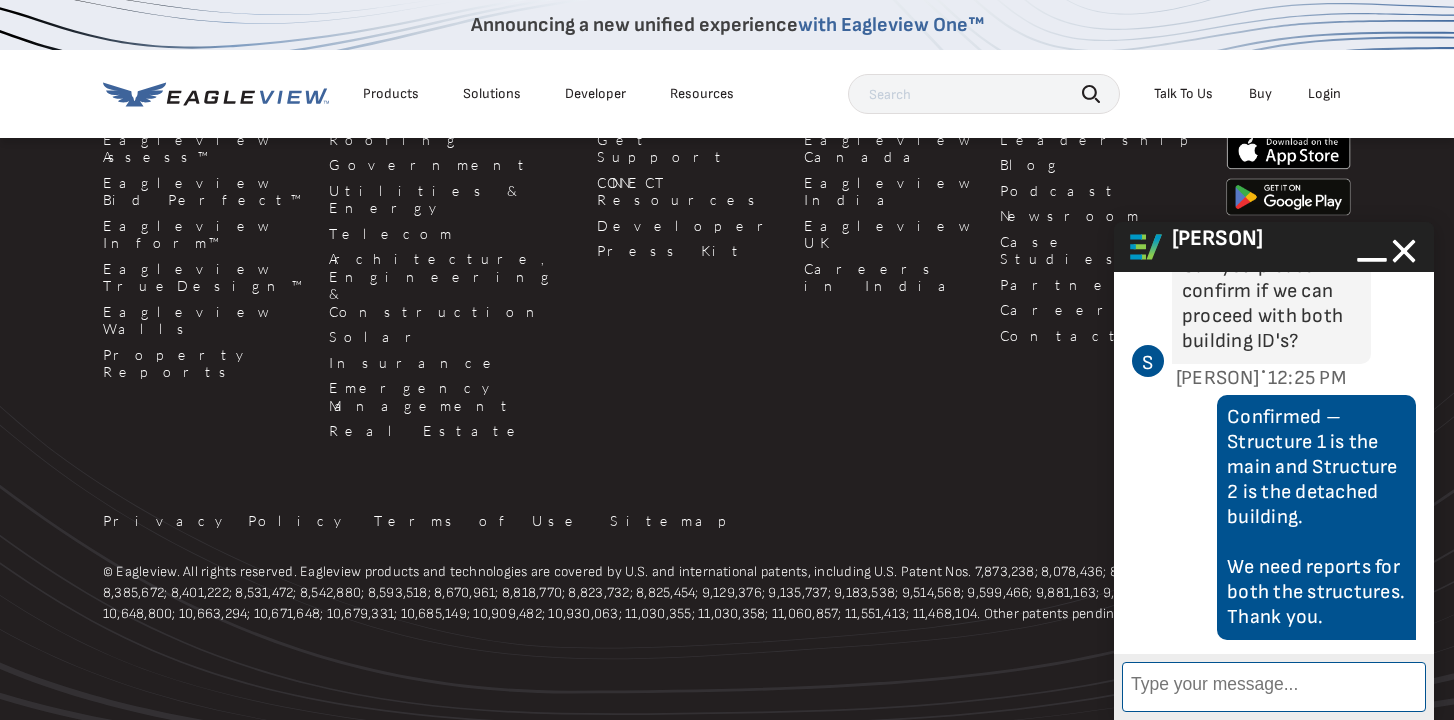 scroll, scrollTop: 5, scrollLeft: 0, axis: vertical 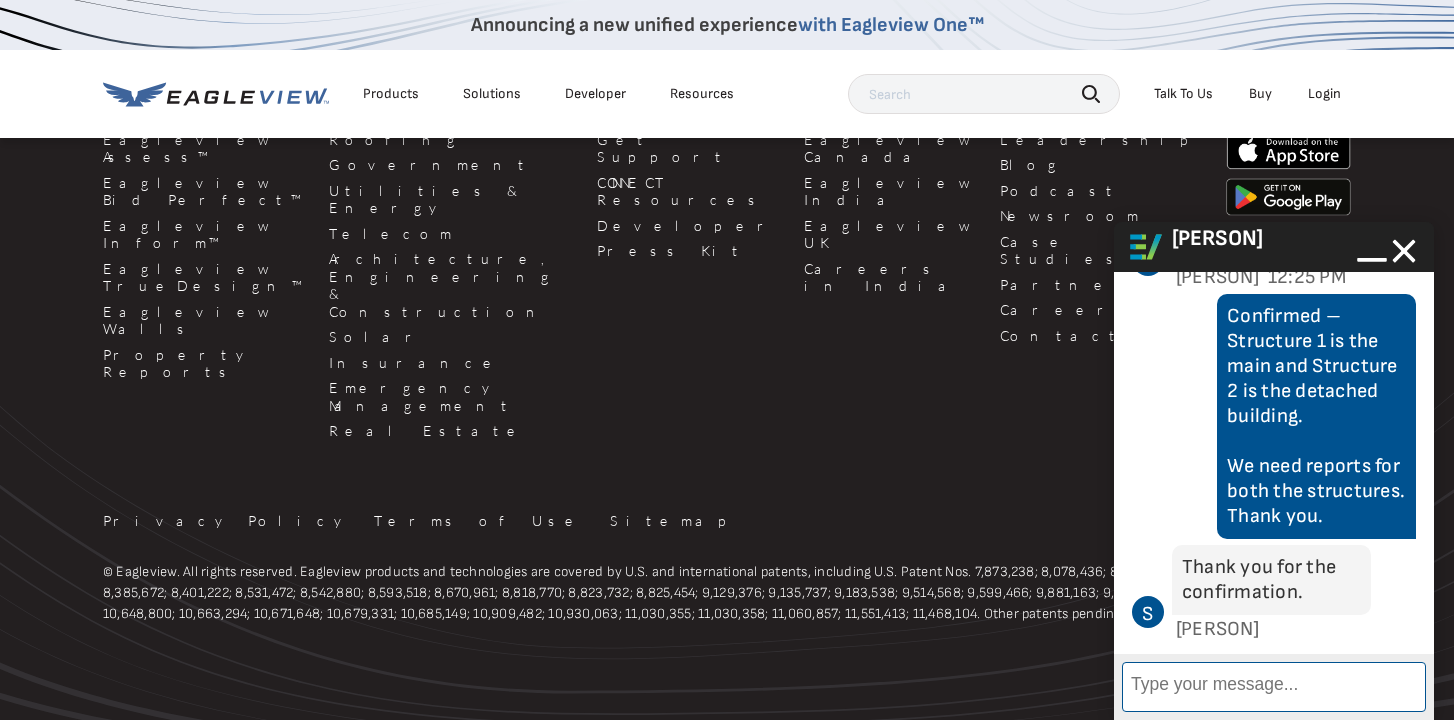 click on "Enter Message" at bounding box center [1274, 687] 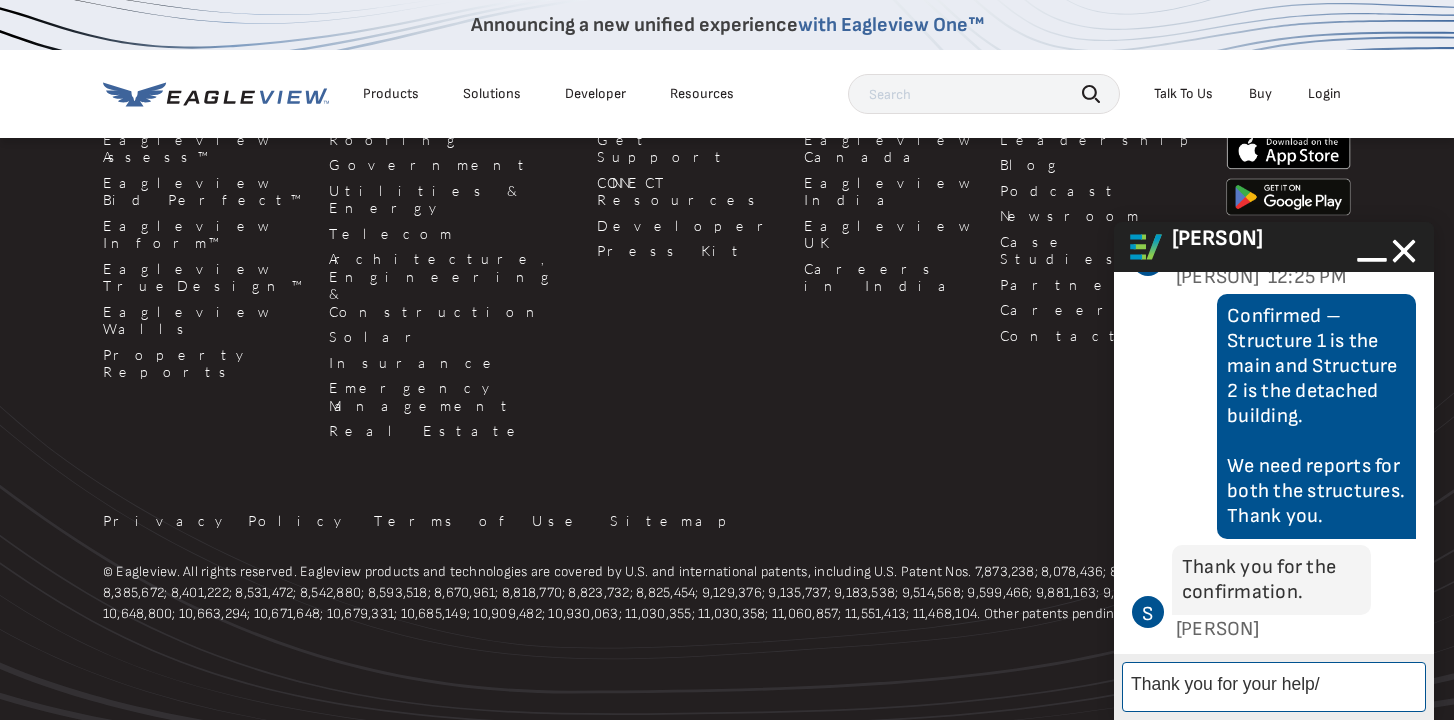 type on "Thank you for your help/" 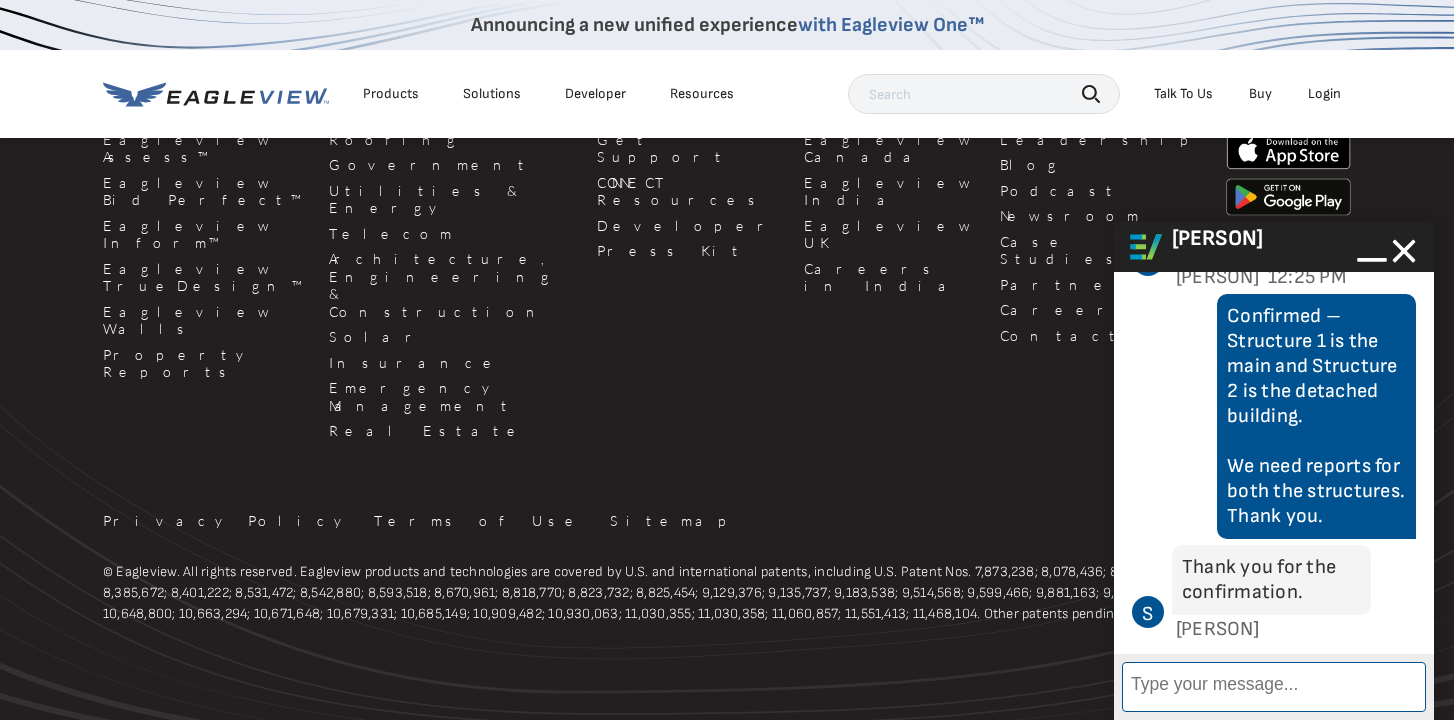 scroll, scrollTop: 2979, scrollLeft: 0, axis: vertical 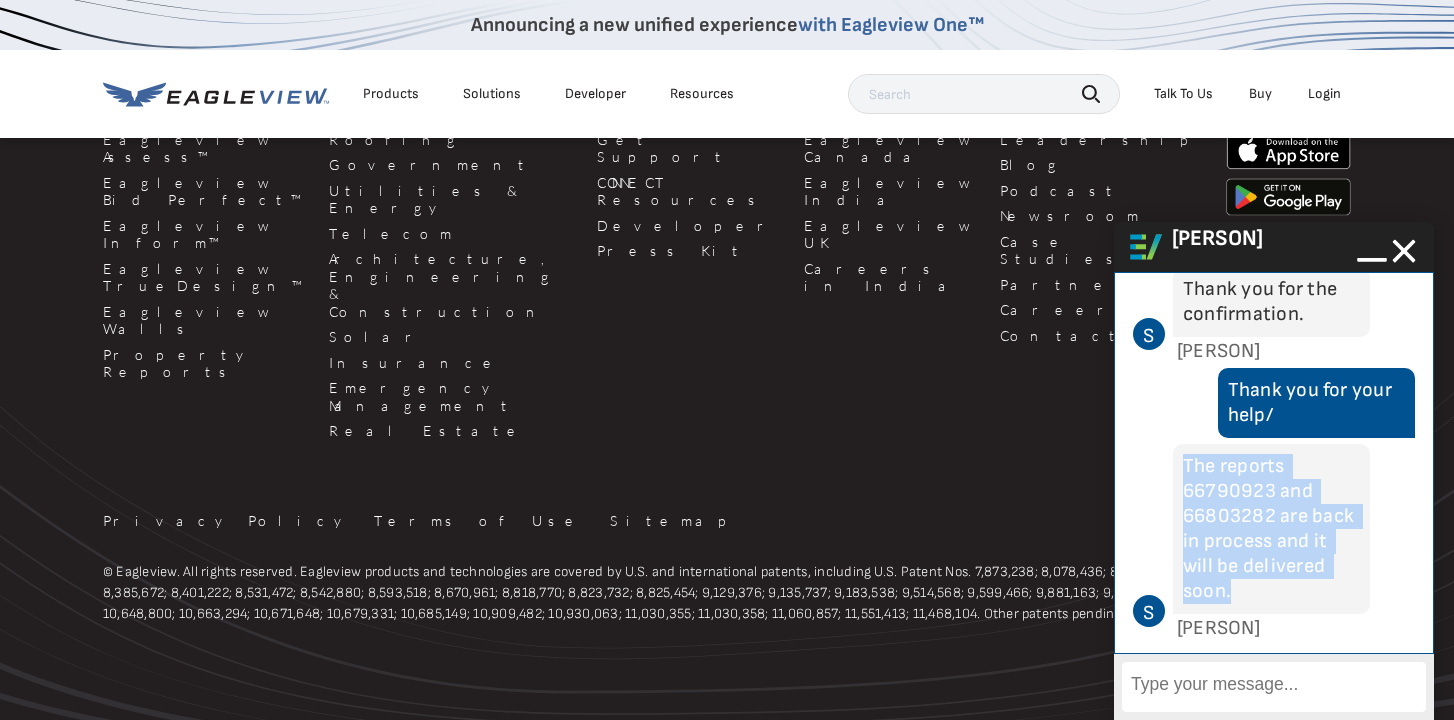 drag, startPoint x: 1188, startPoint y: 465, endPoint x: 1324, endPoint y: 599, distance: 190.92407 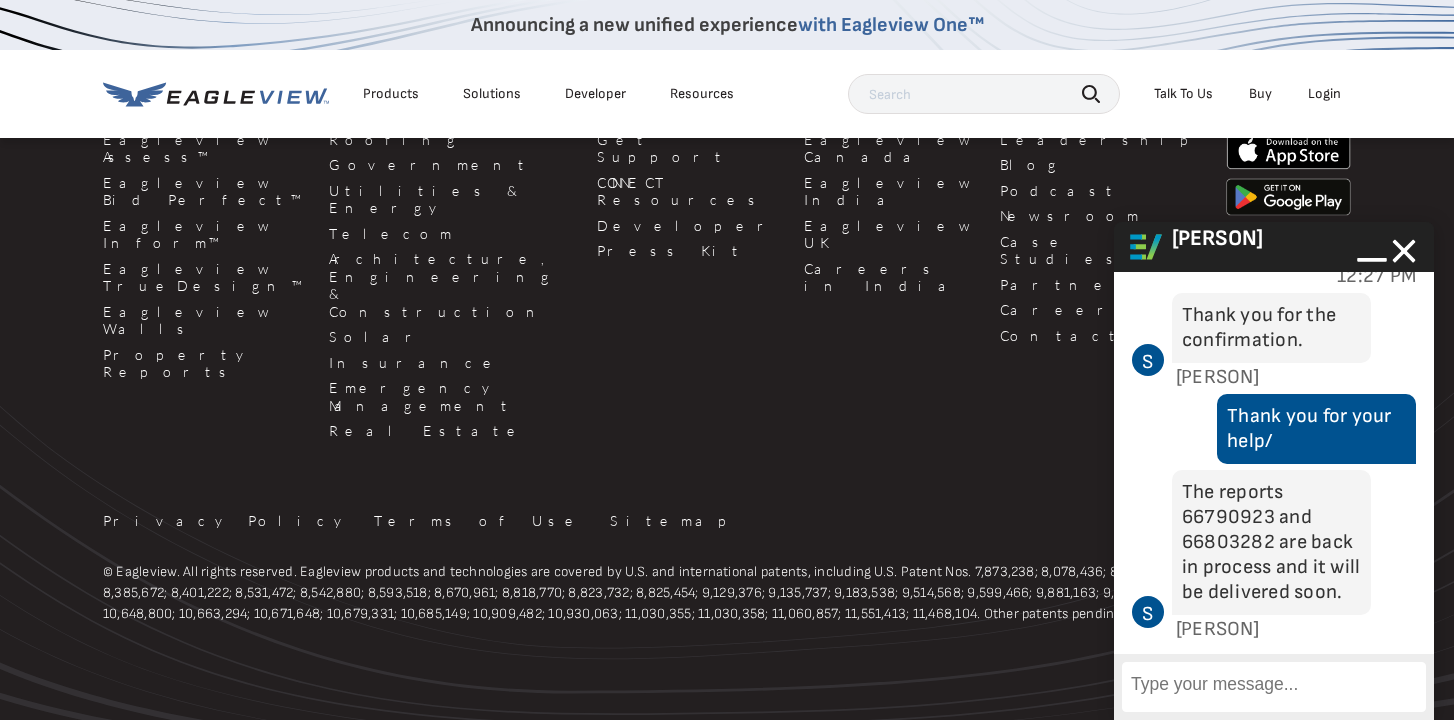 click on "Enter Message" at bounding box center (1274, 687) 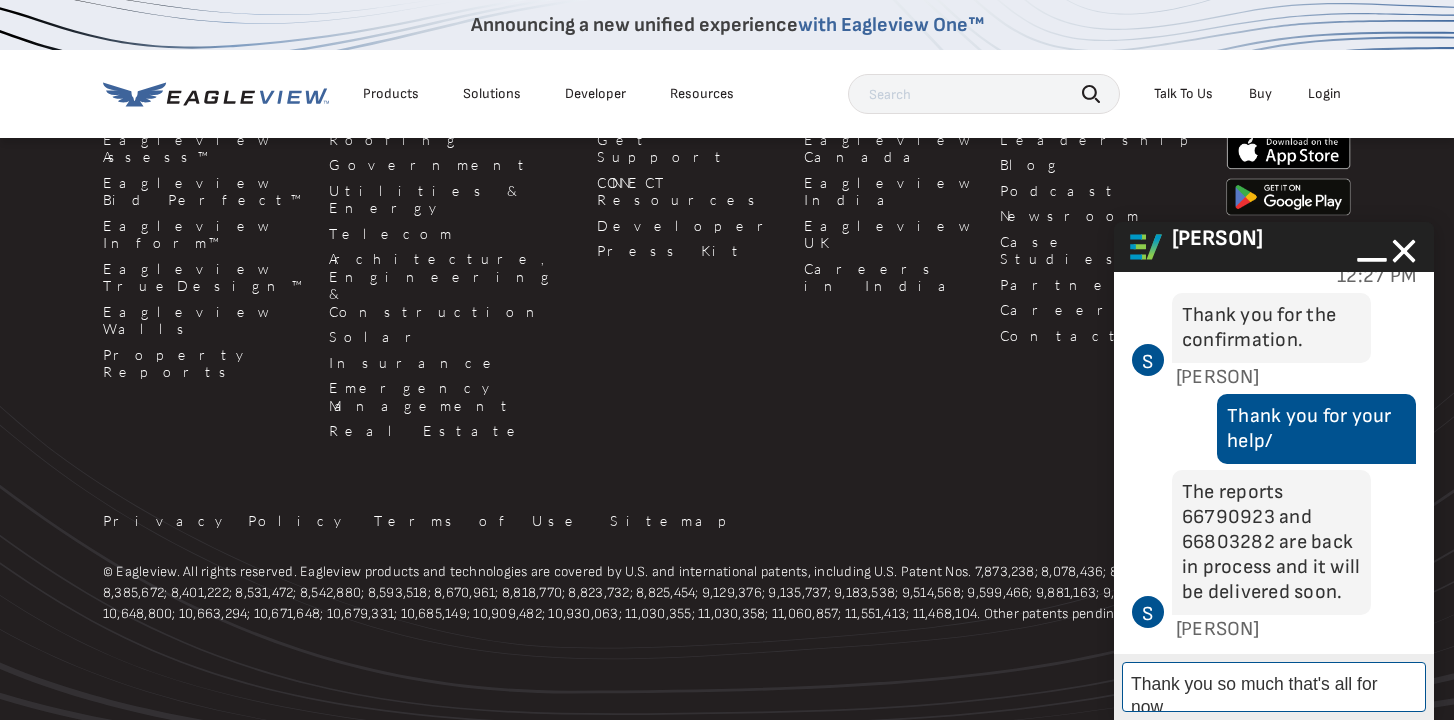 scroll, scrollTop: 9, scrollLeft: 0, axis: vertical 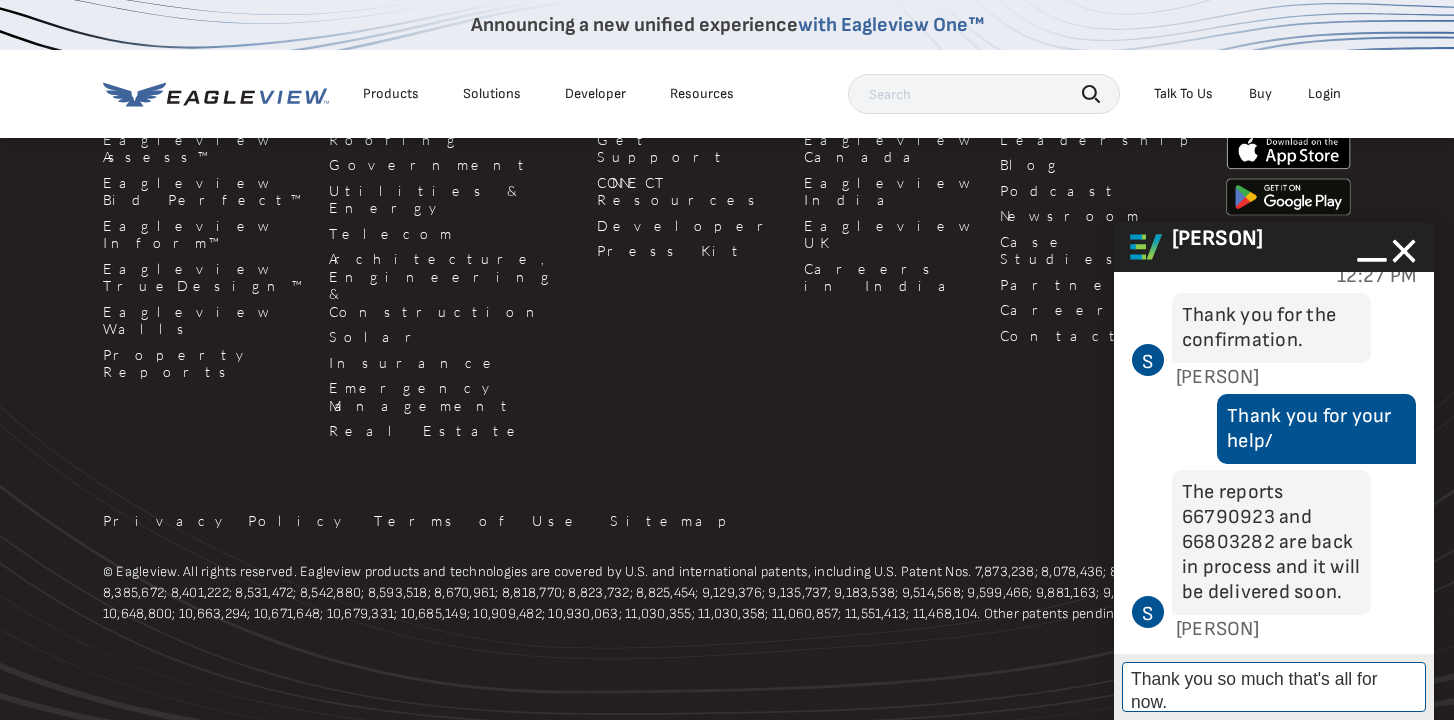 type on "Thank you so much that's all for now." 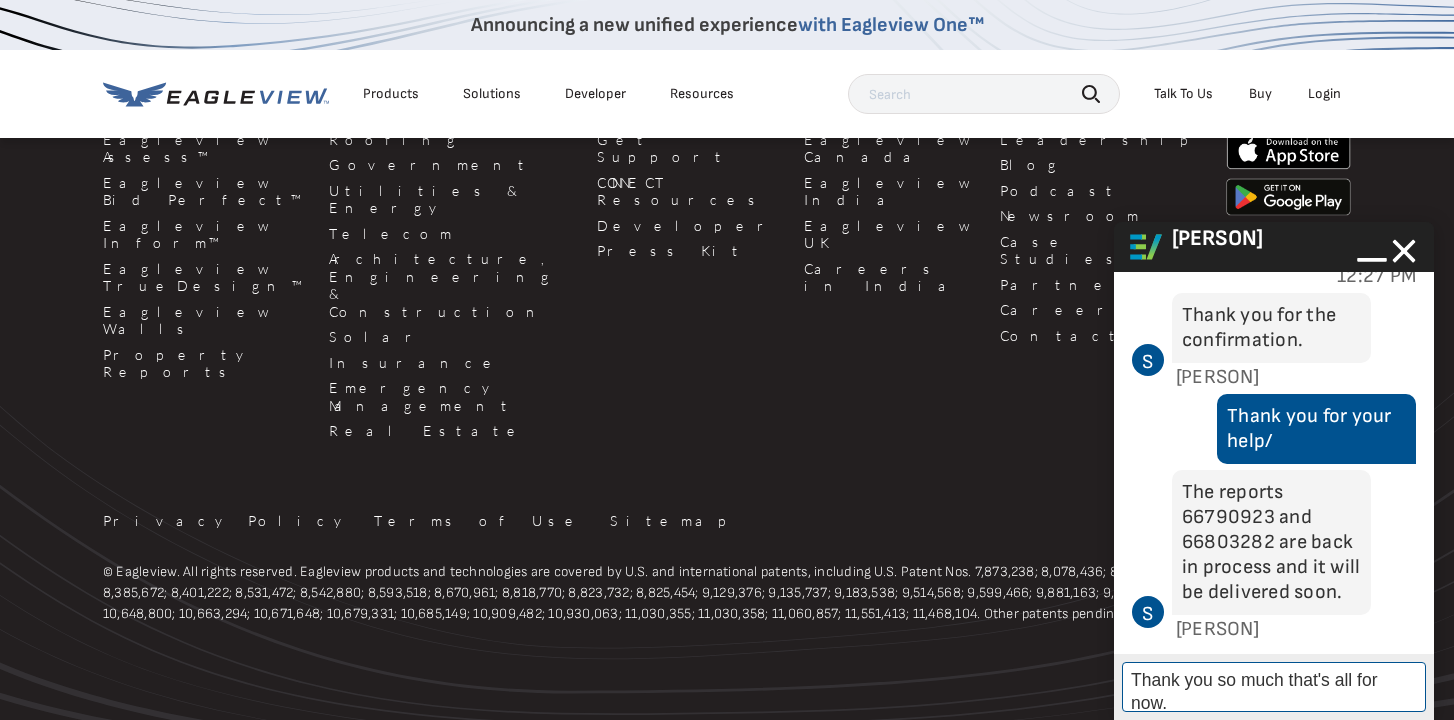 scroll, scrollTop: 3209, scrollLeft: 0, axis: vertical 